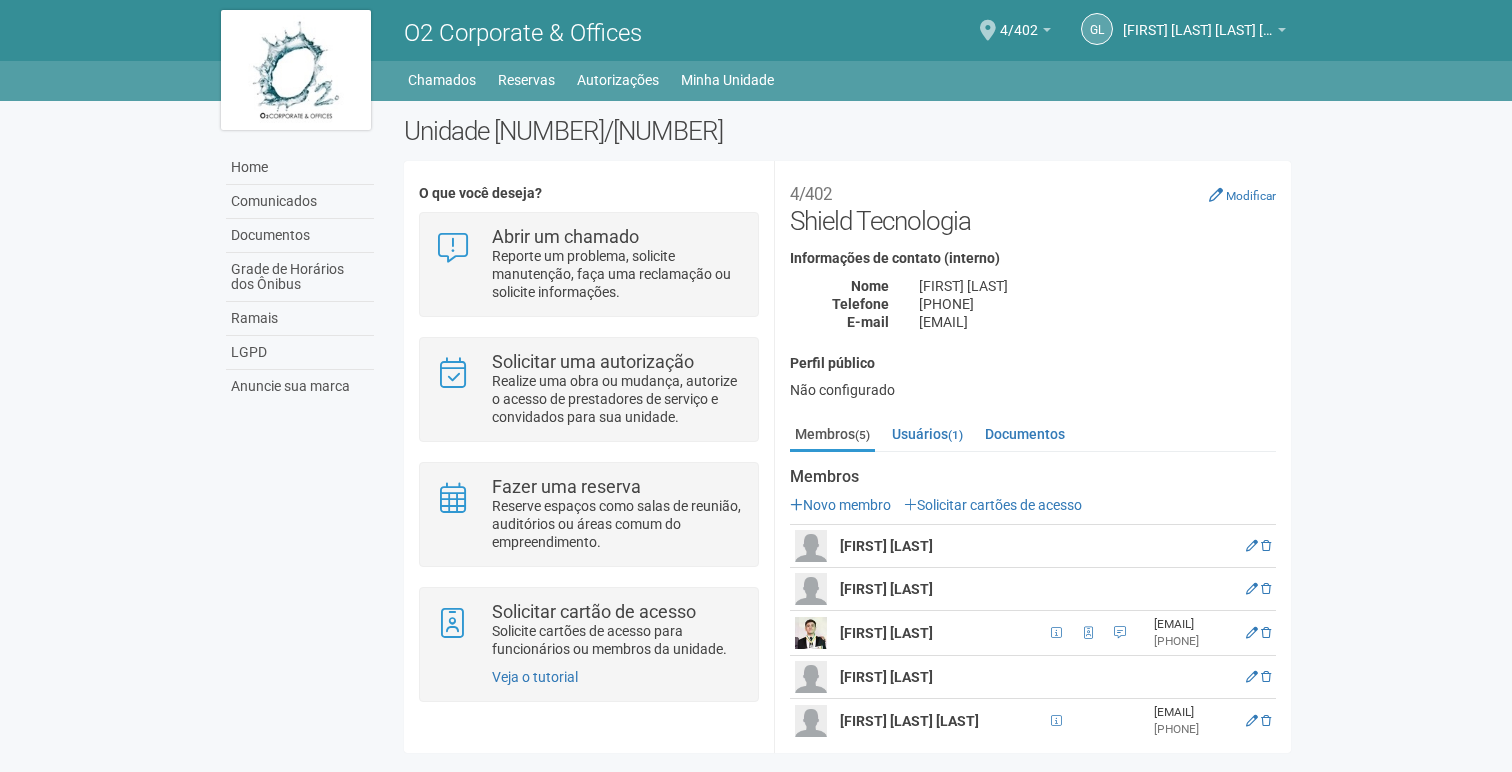 scroll, scrollTop: 0, scrollLeft: 0, axis: both 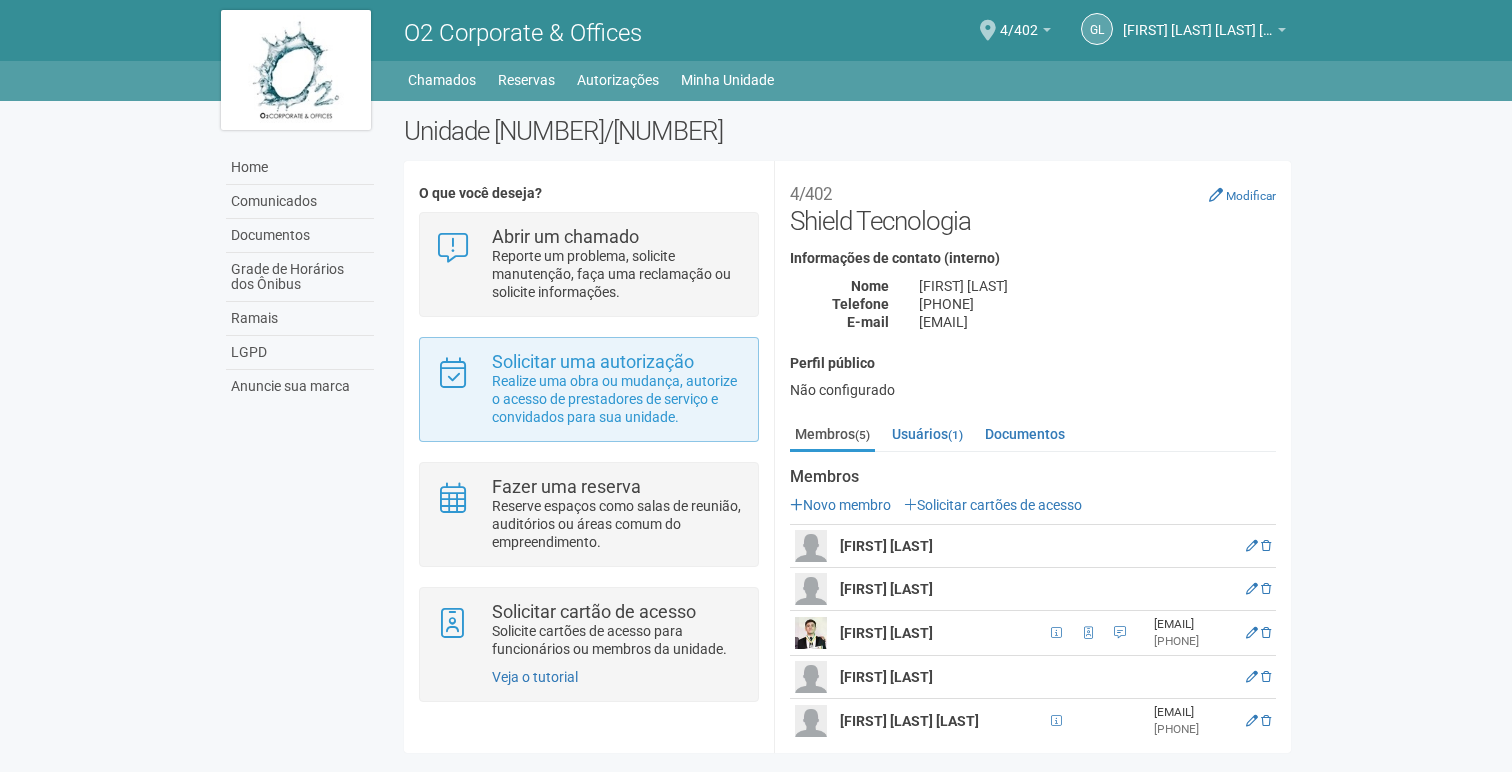 click on "Solicitar uma autorização
Realize uma obra ou mudança, autorize o acesso de prestadores de serviço e convidados para sua unidade." at bounding box center (588, 389) 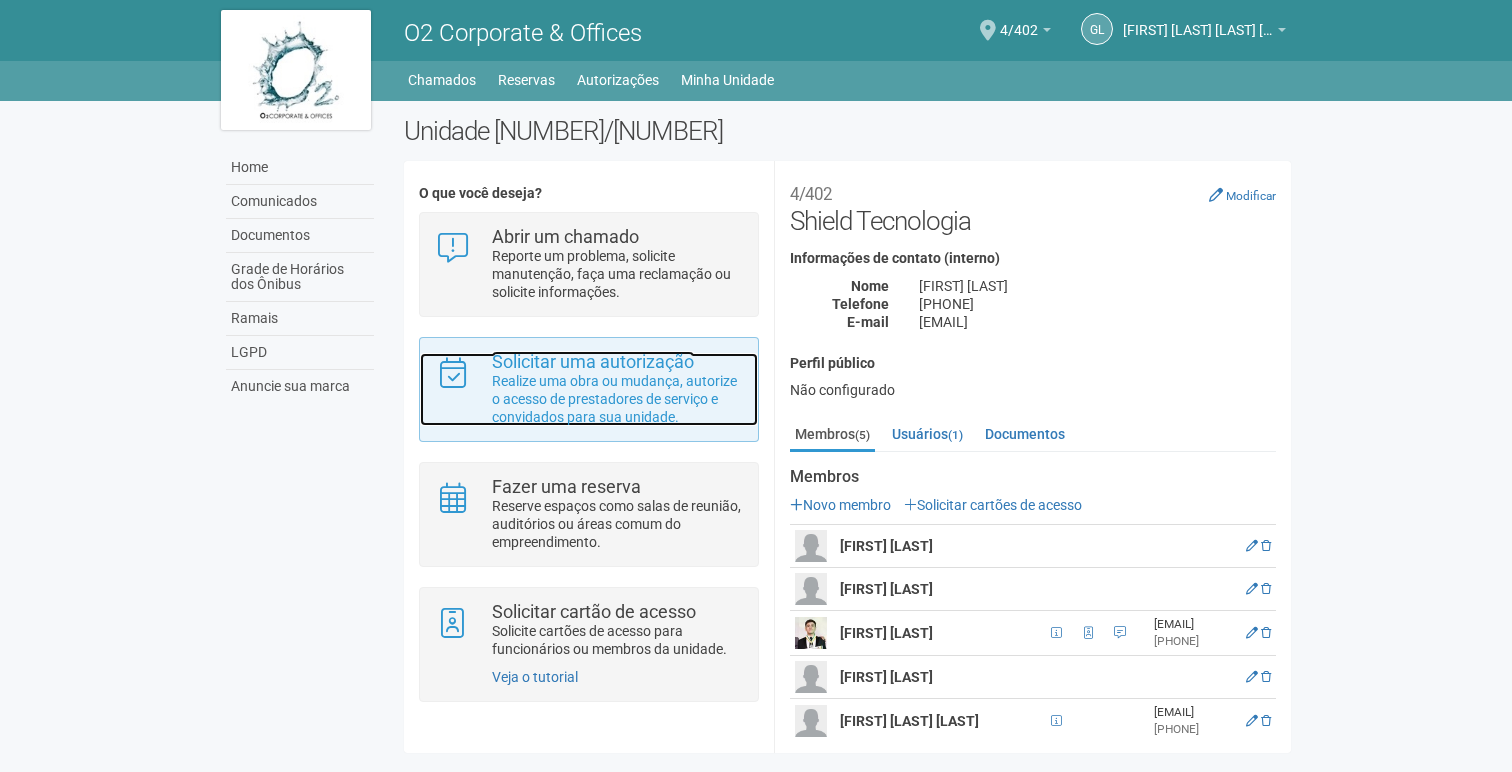 click on "Realize uma obra ou mudança, autorize o acesso de prestadores de serviço e convidados para sua unidade." at bounding box center (617, 399) 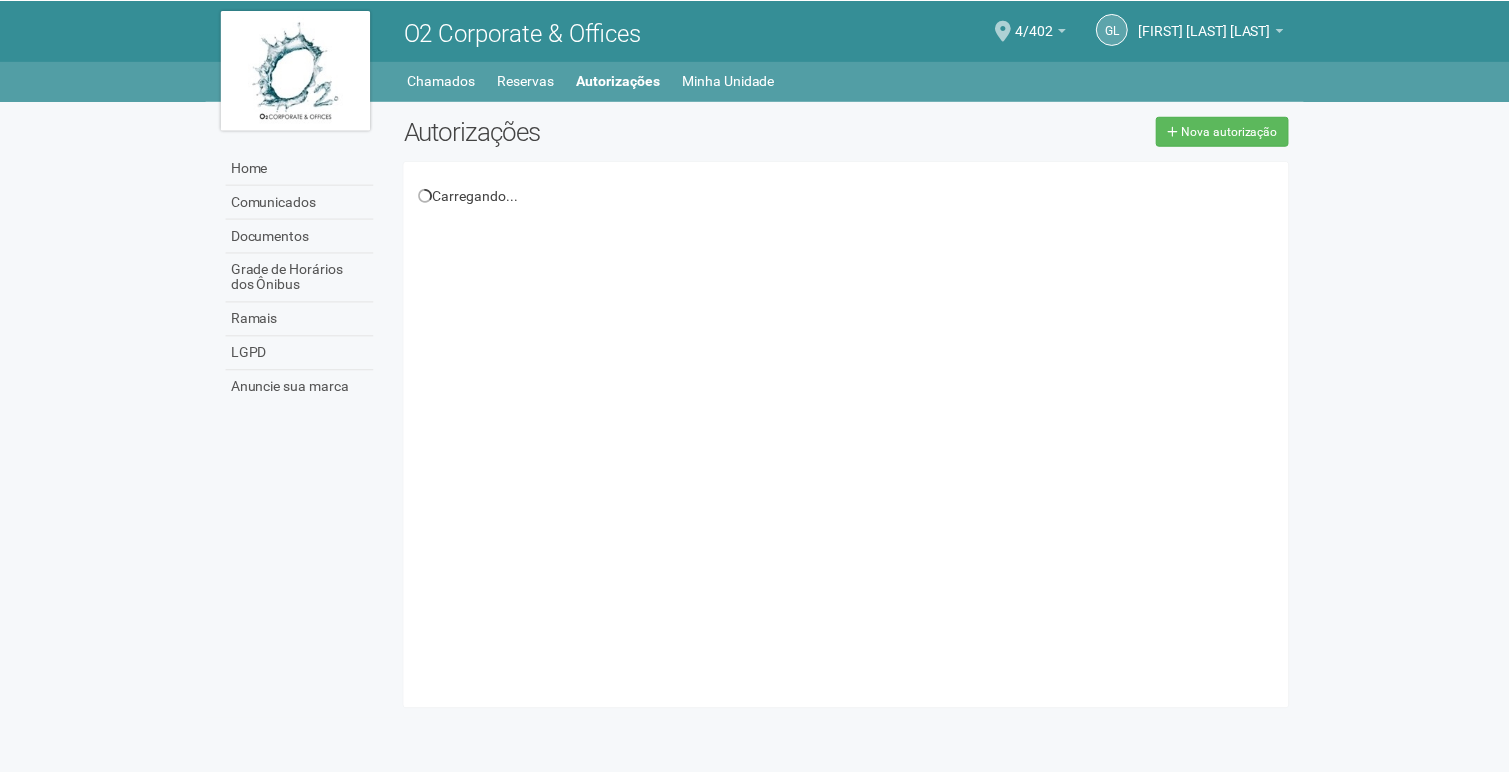 scroll, scrollTop: 0, scrollLeft: 0, axis: both 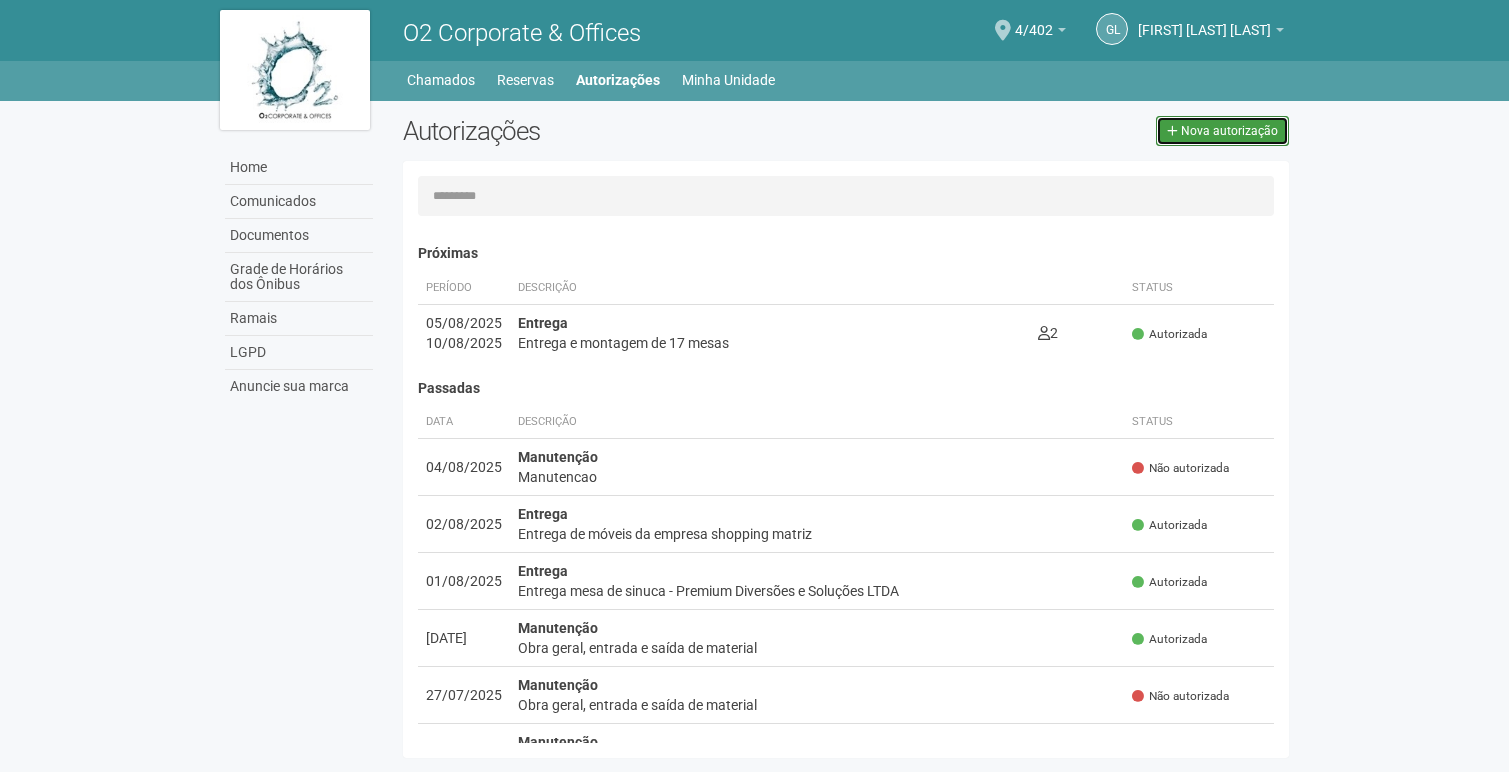 click on "Nova autorização" at bounding box center (1229, 131) 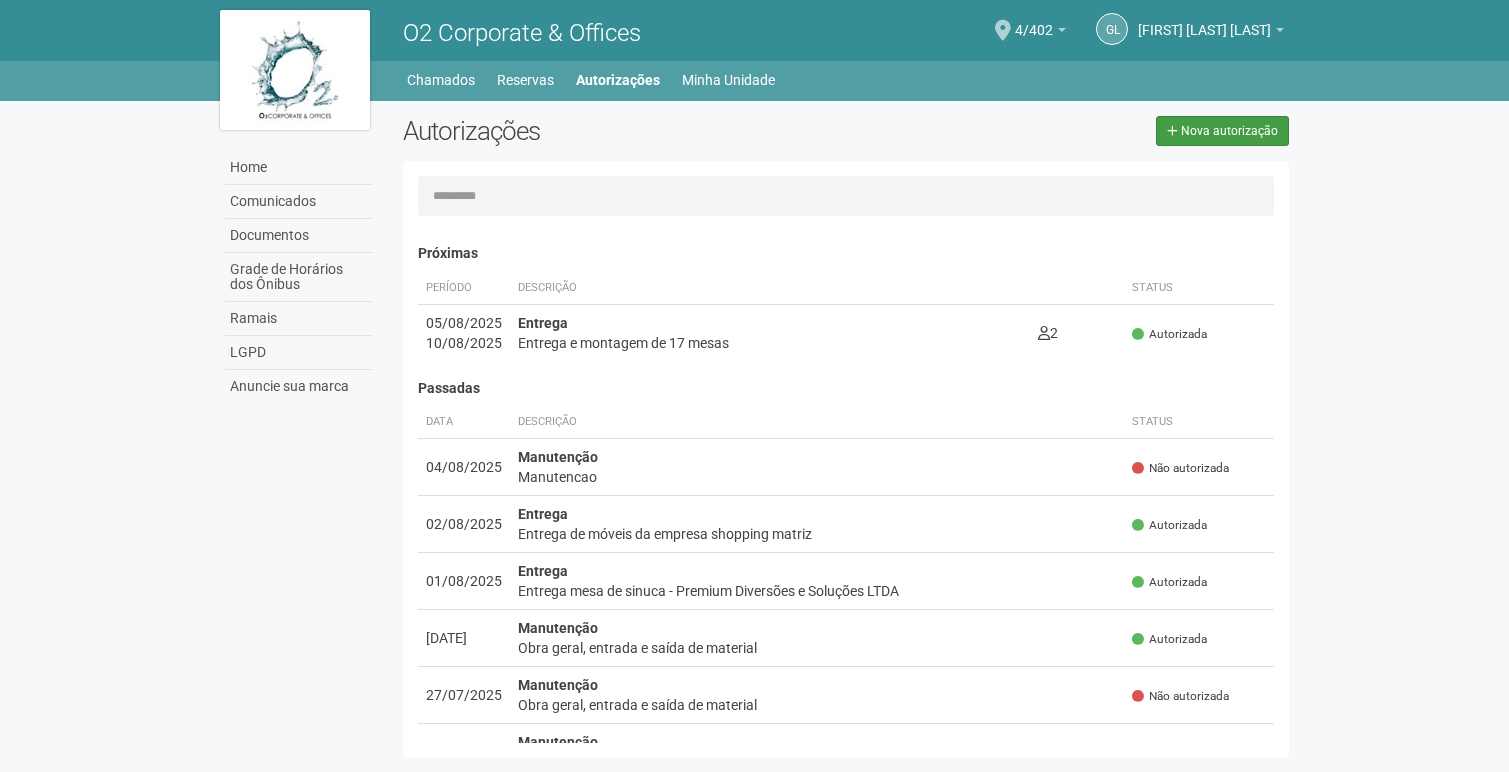 select on "**" 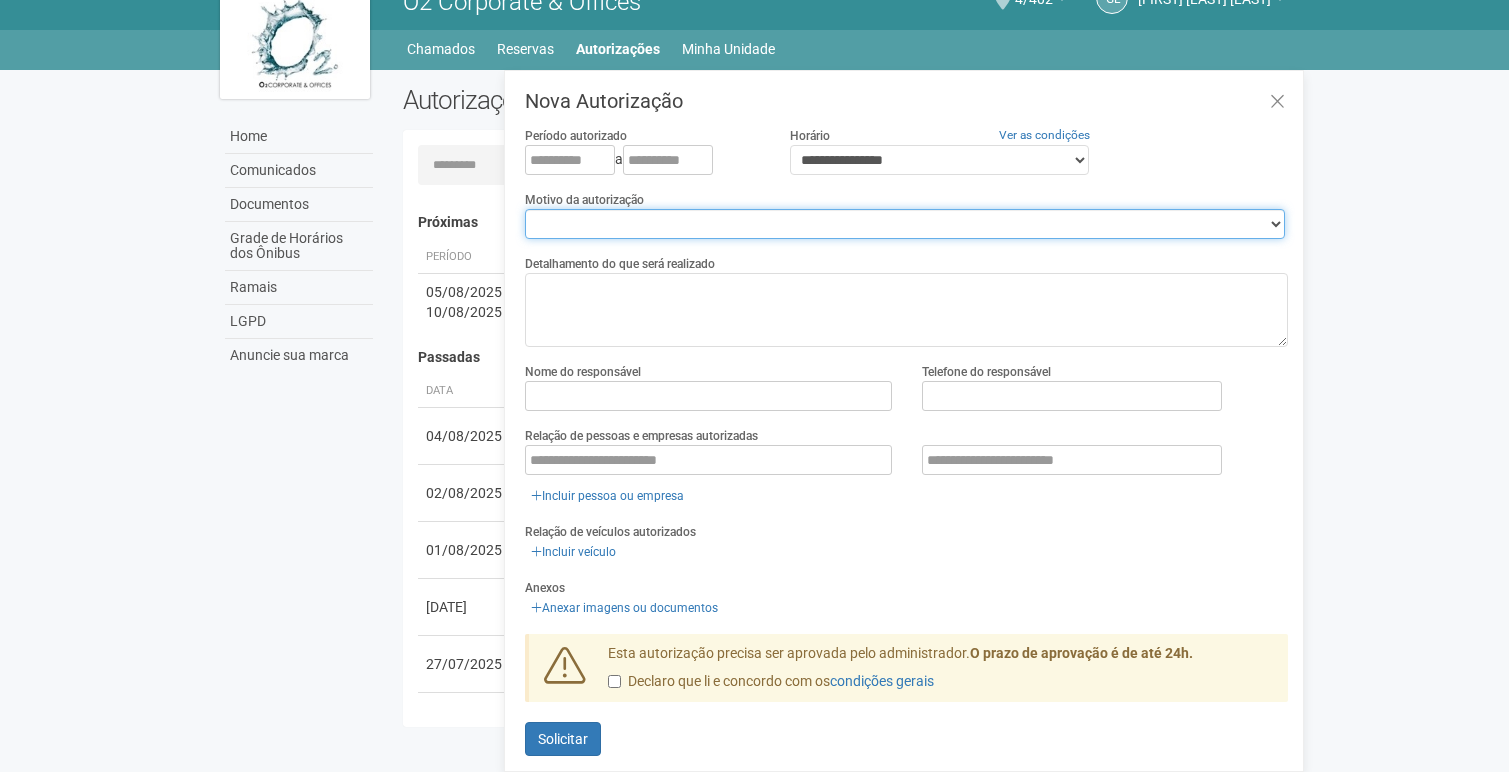 click on "**********" at bounding box center (905, 224) 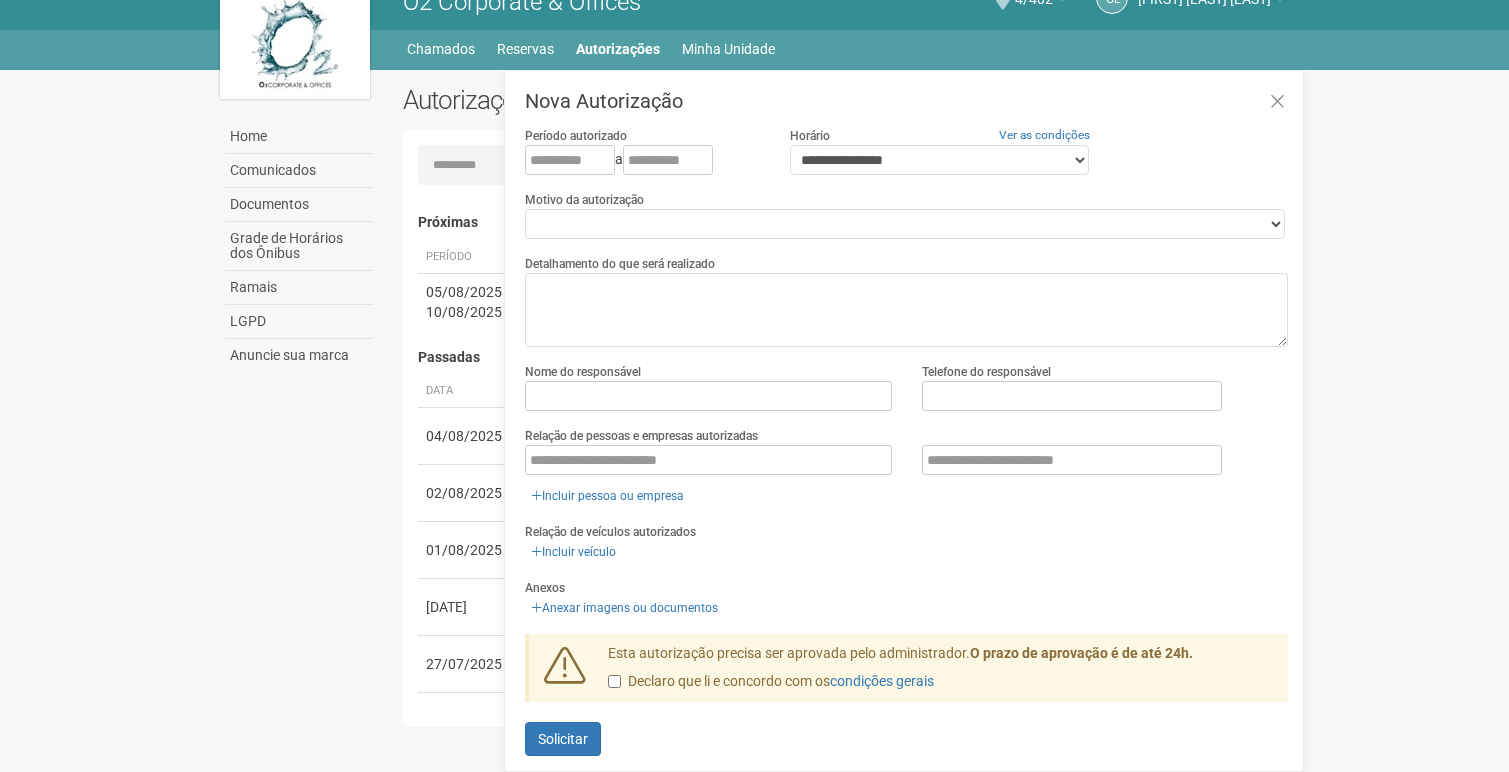 click on "Período autorizado" at bounding box center (576, 136) 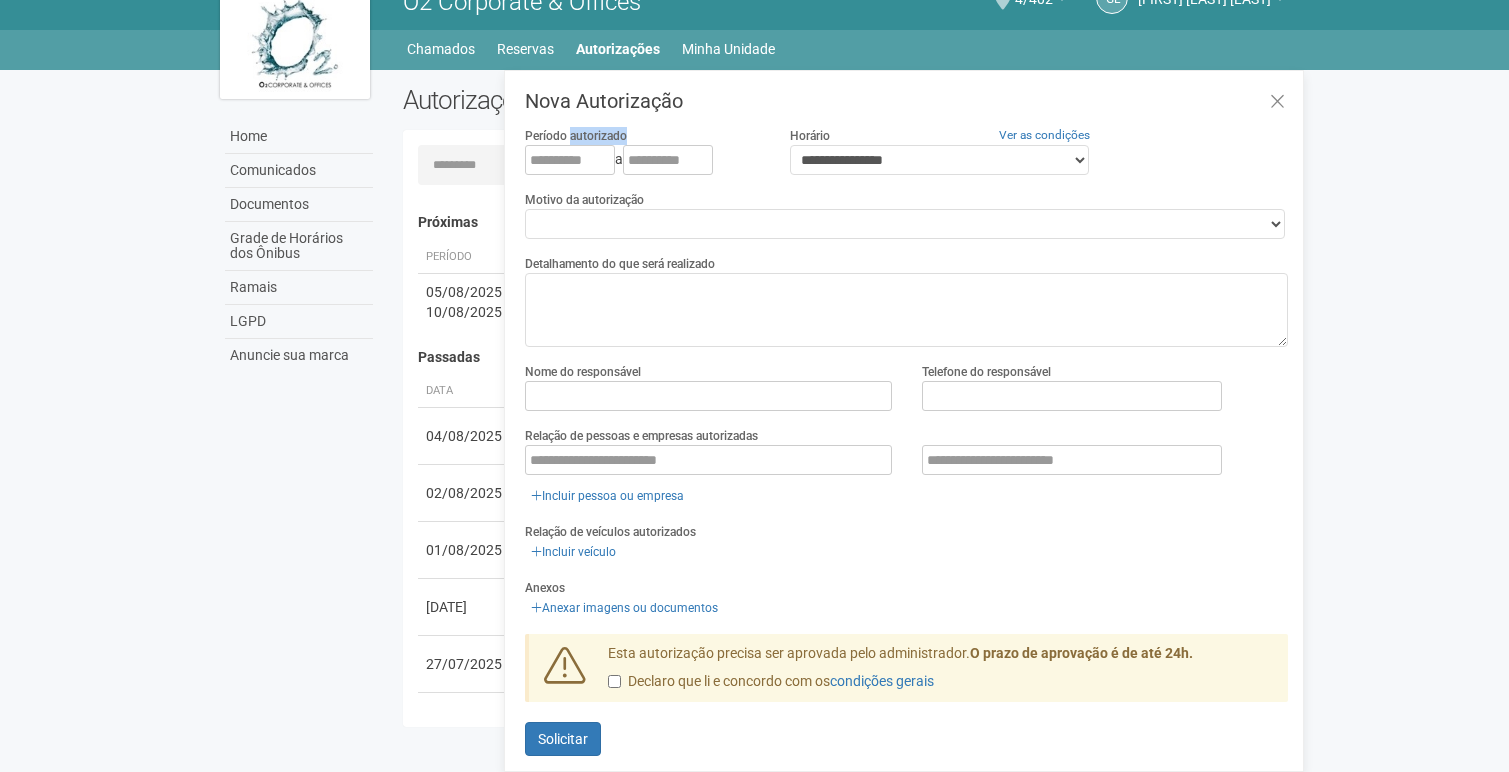 click on "Período autorizado" at bounding box center (576, 136) 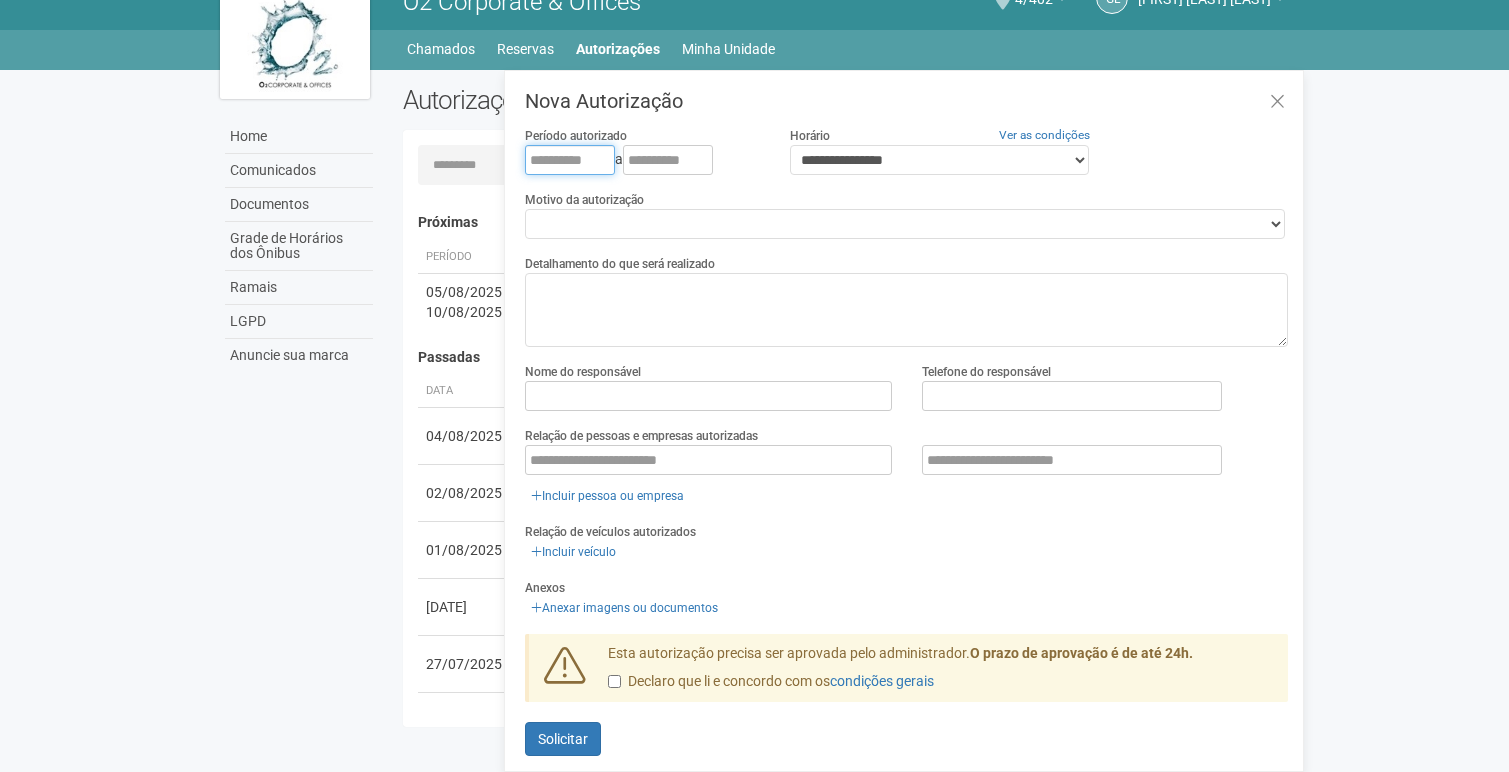 click at bounding box center [570, 160] 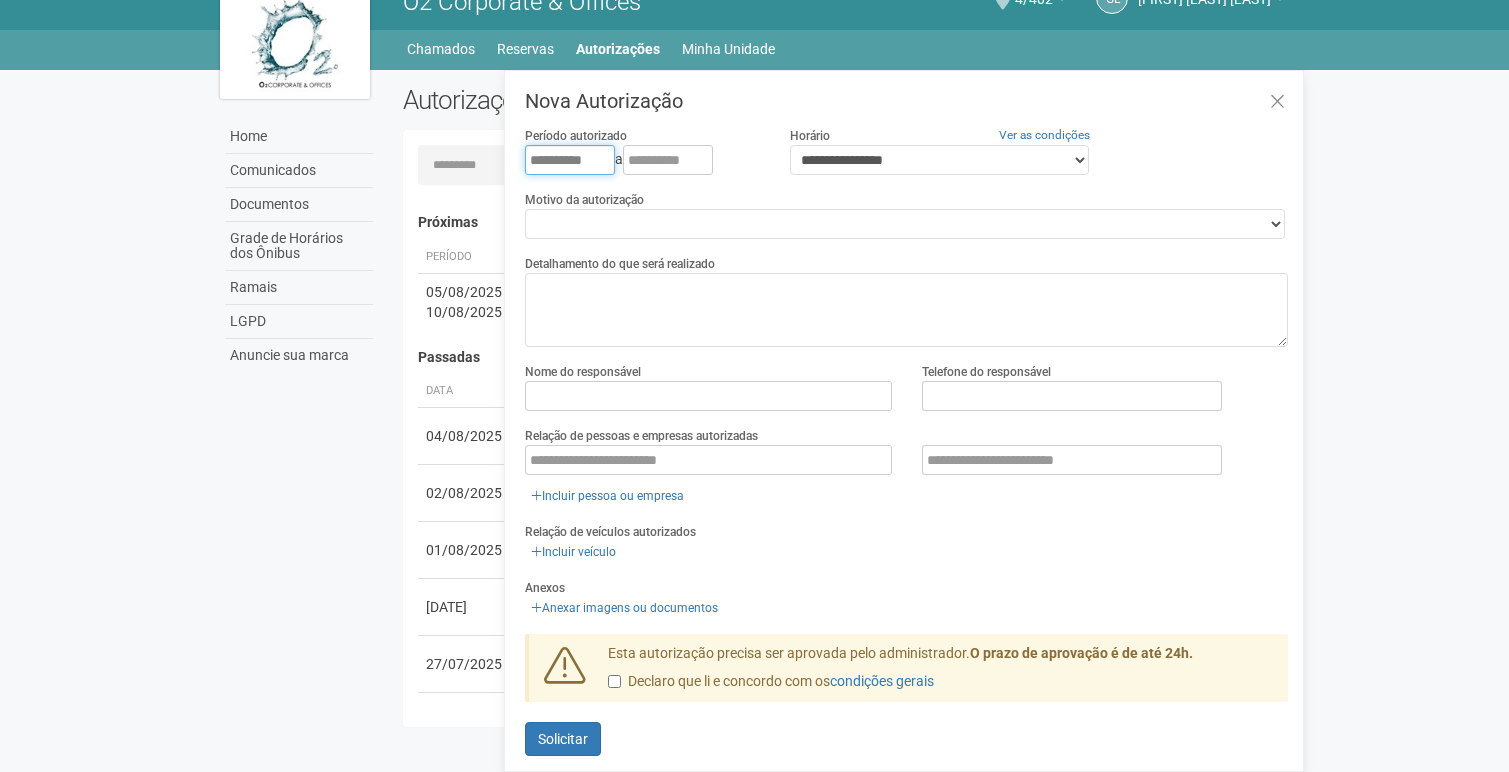 type on "**********" 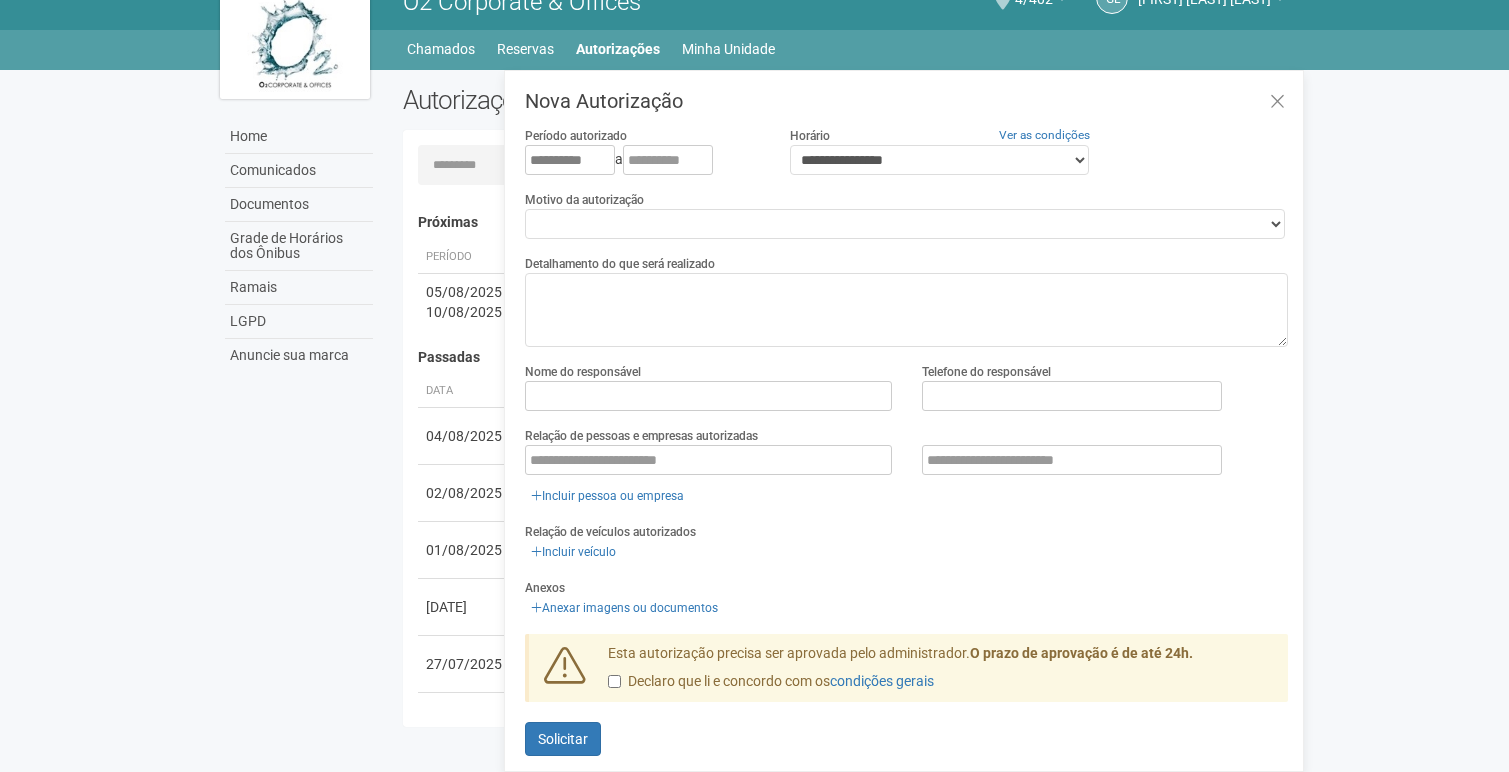 click on "Período autorizado
[DATE]
a" at bounding box center [642, 150] 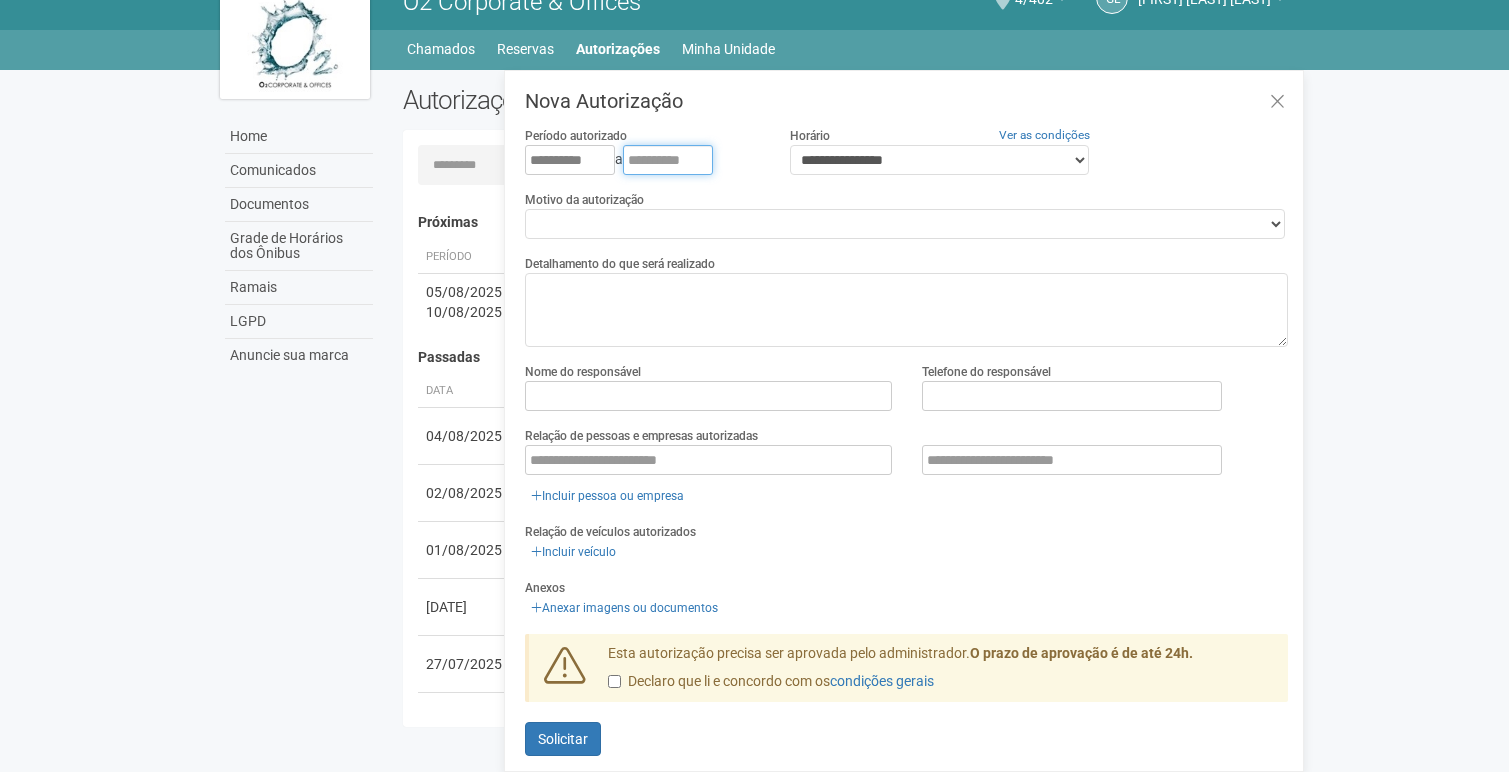 click at bounding box center [668, 160] 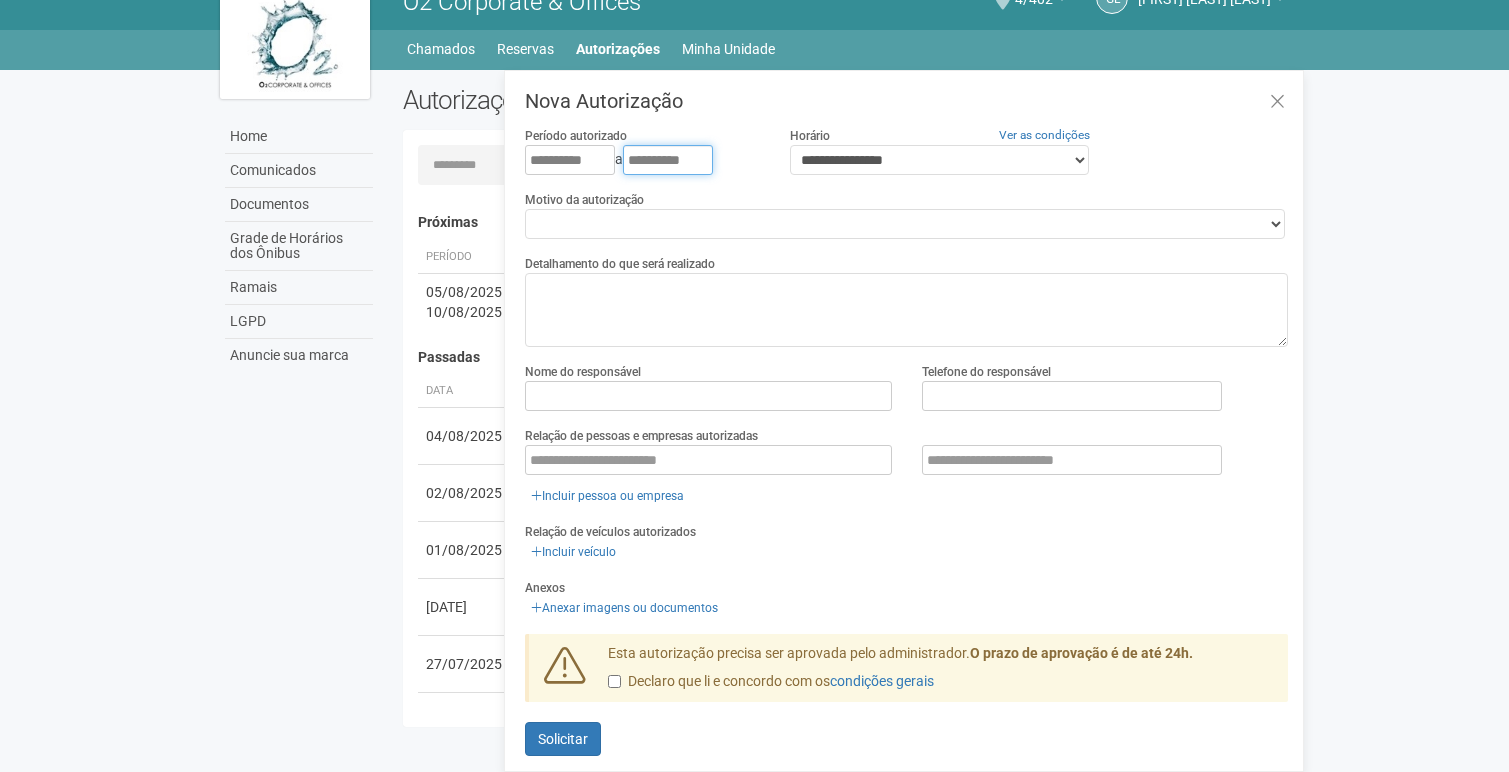 type on "**********" 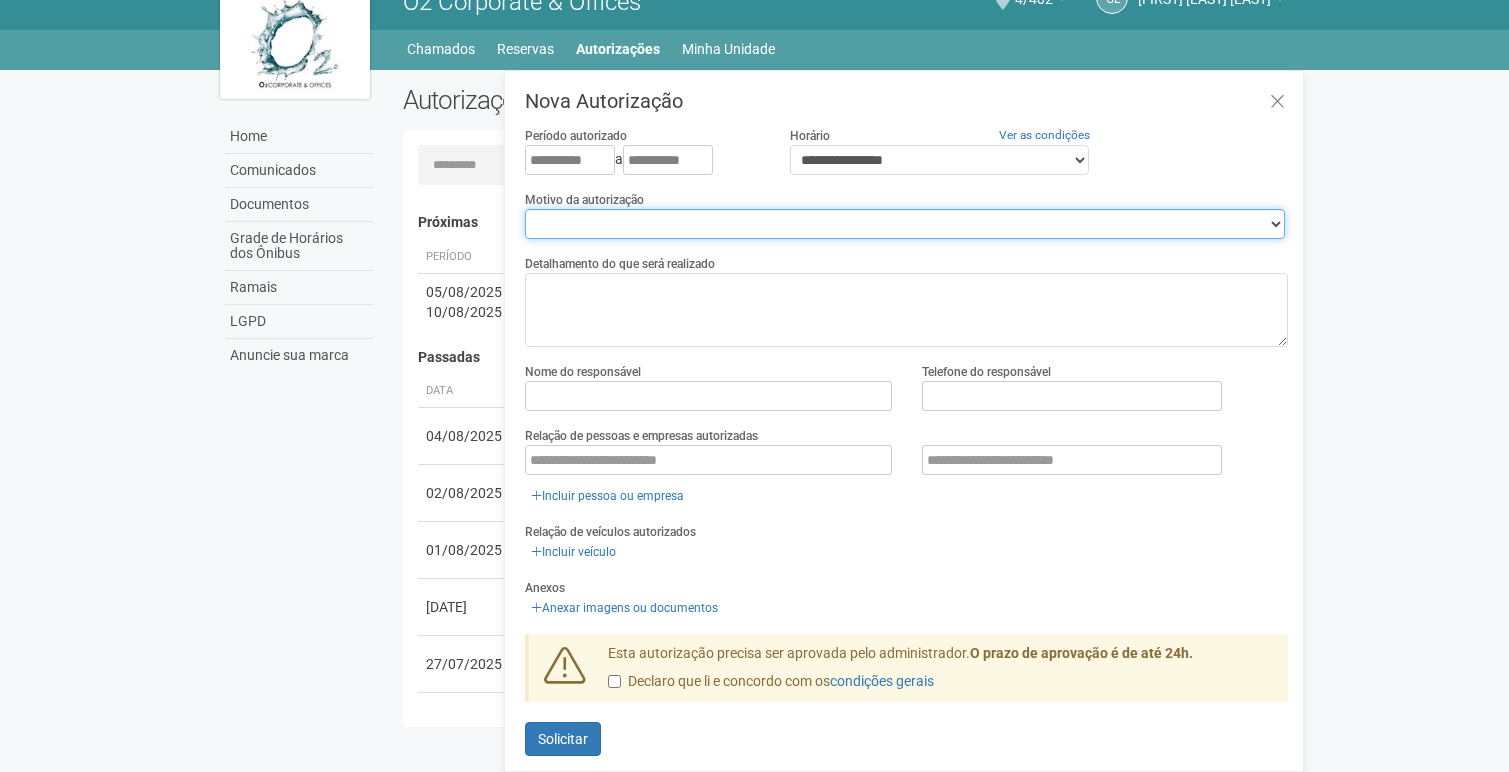 click on "**********" at bounding box center [905, 224] 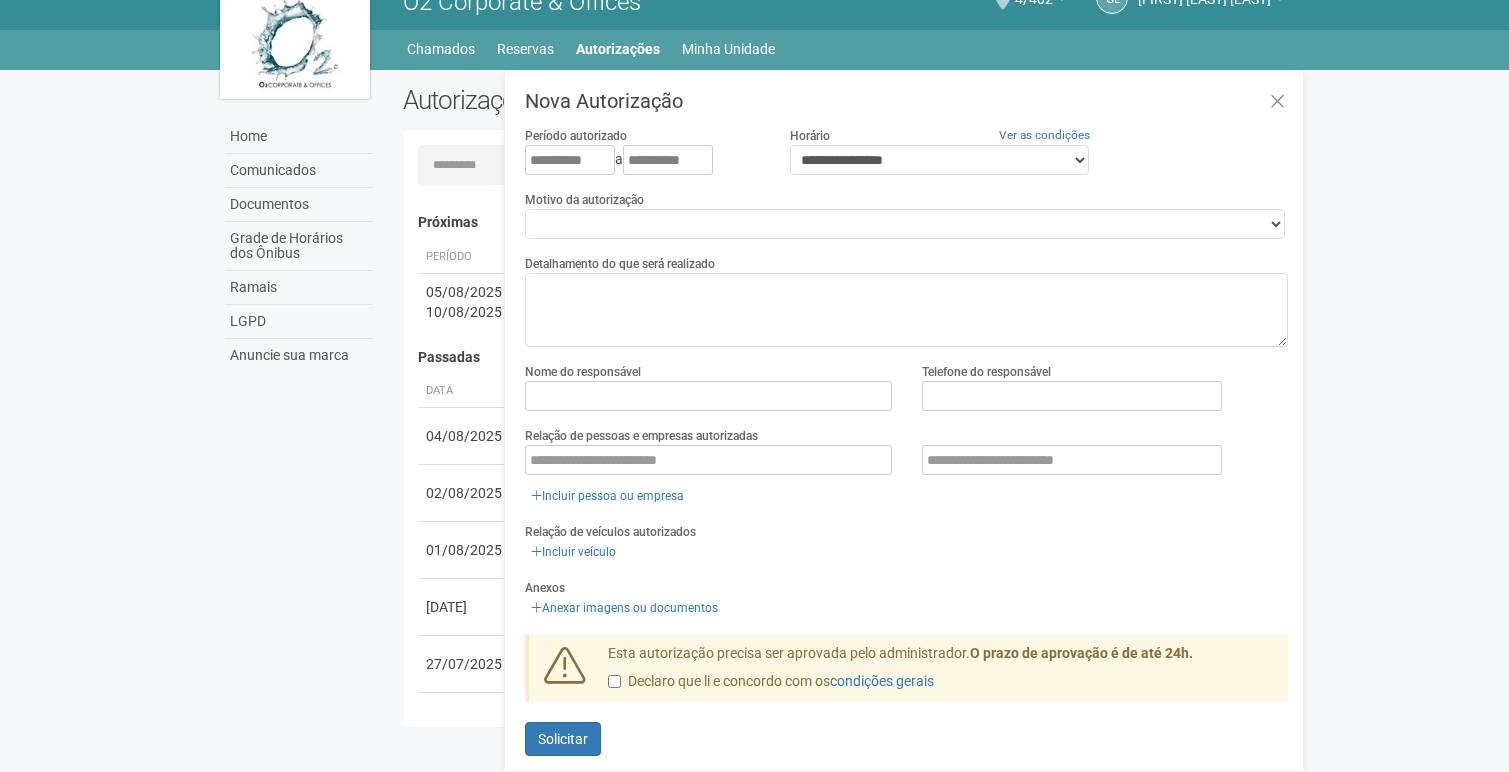 click on "Home
Home
Comunicados
Documentos
Grade de Horários dos Ônibus
Ramais
LGPD
Anuncie sua marca
Chamados
Reservas
Autorizações
Minha Unidade
Meu Perfil
Minhas unidades
4/402
Sair" at bounding box center [754, 50] 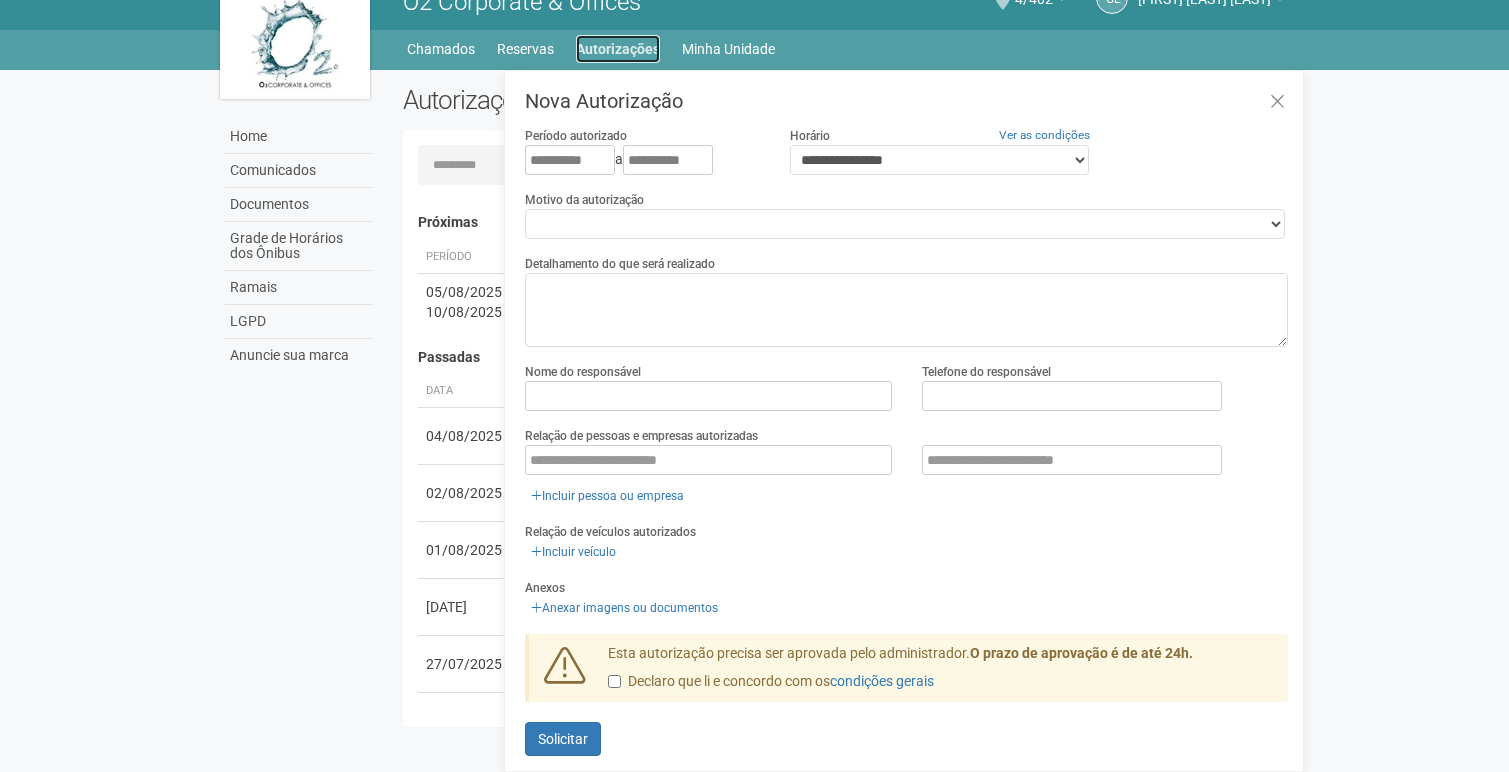 click on "Autorizações" at bounding box center [618, 49] 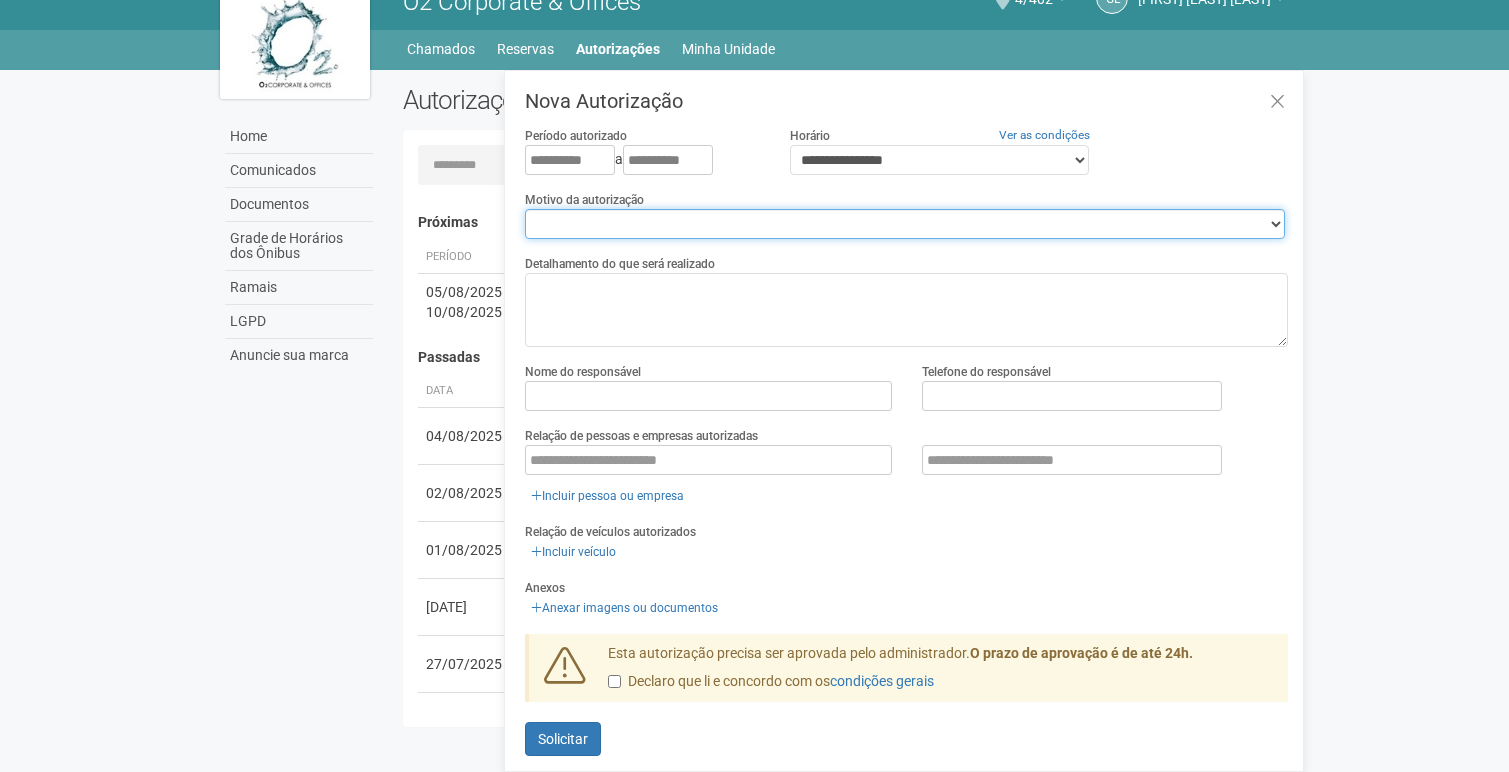 click on "**********" at bounding box center (905, 224) 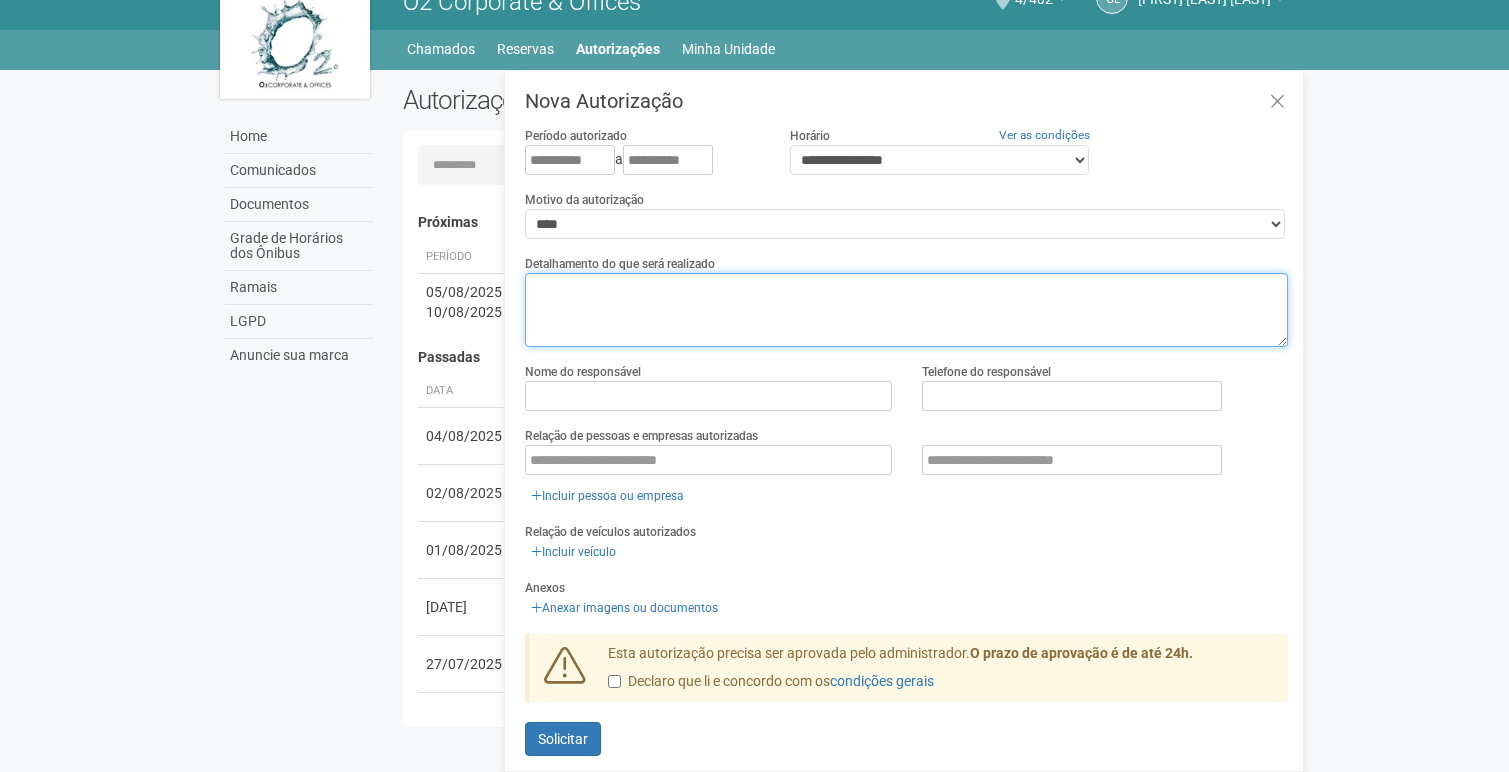 click at bounding box center (906, 310) 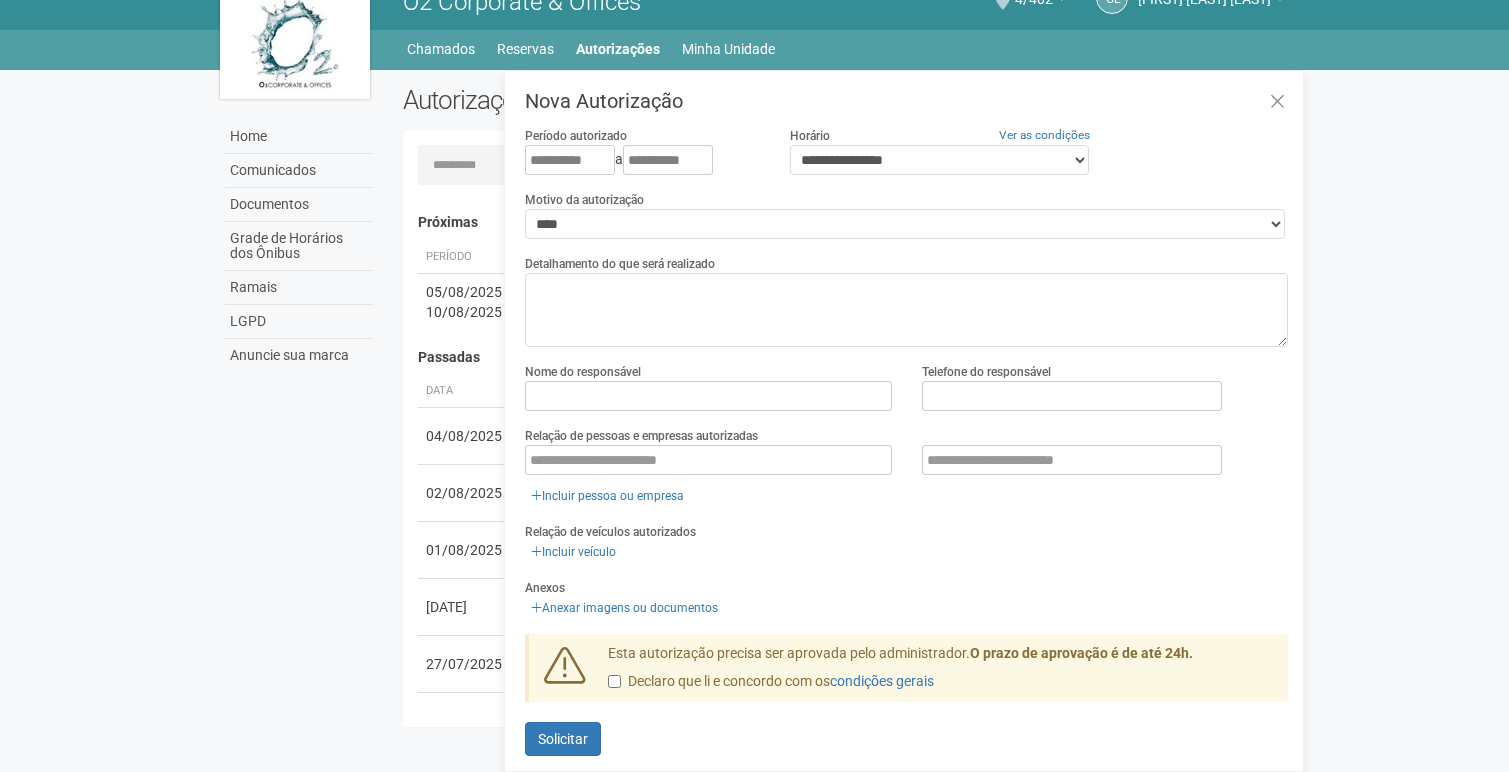 click on "Detalhamento do que será realizado" at bounding box center [906, 300] 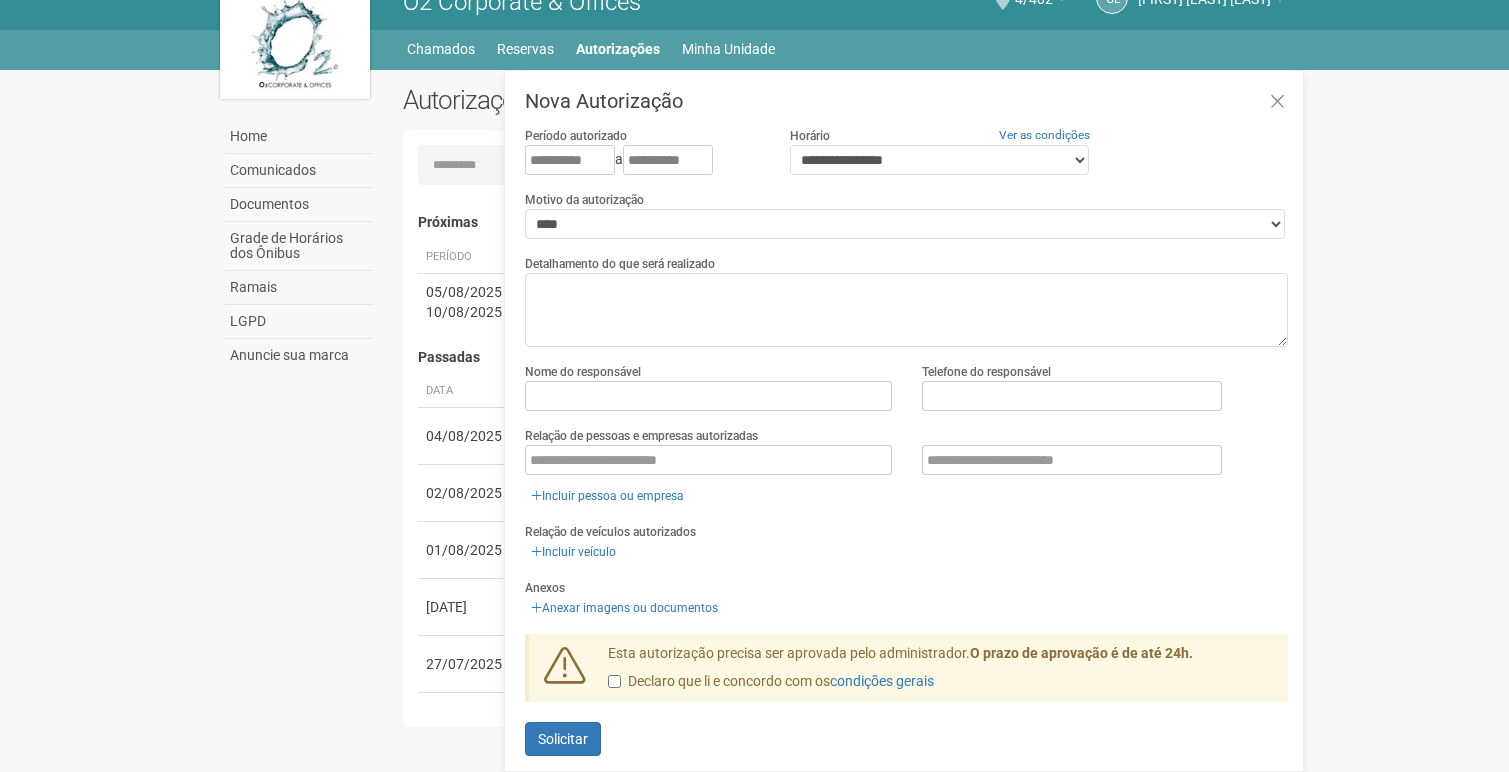 click on "Detalhamento do que será realizado" at bounding box center [620, 264] 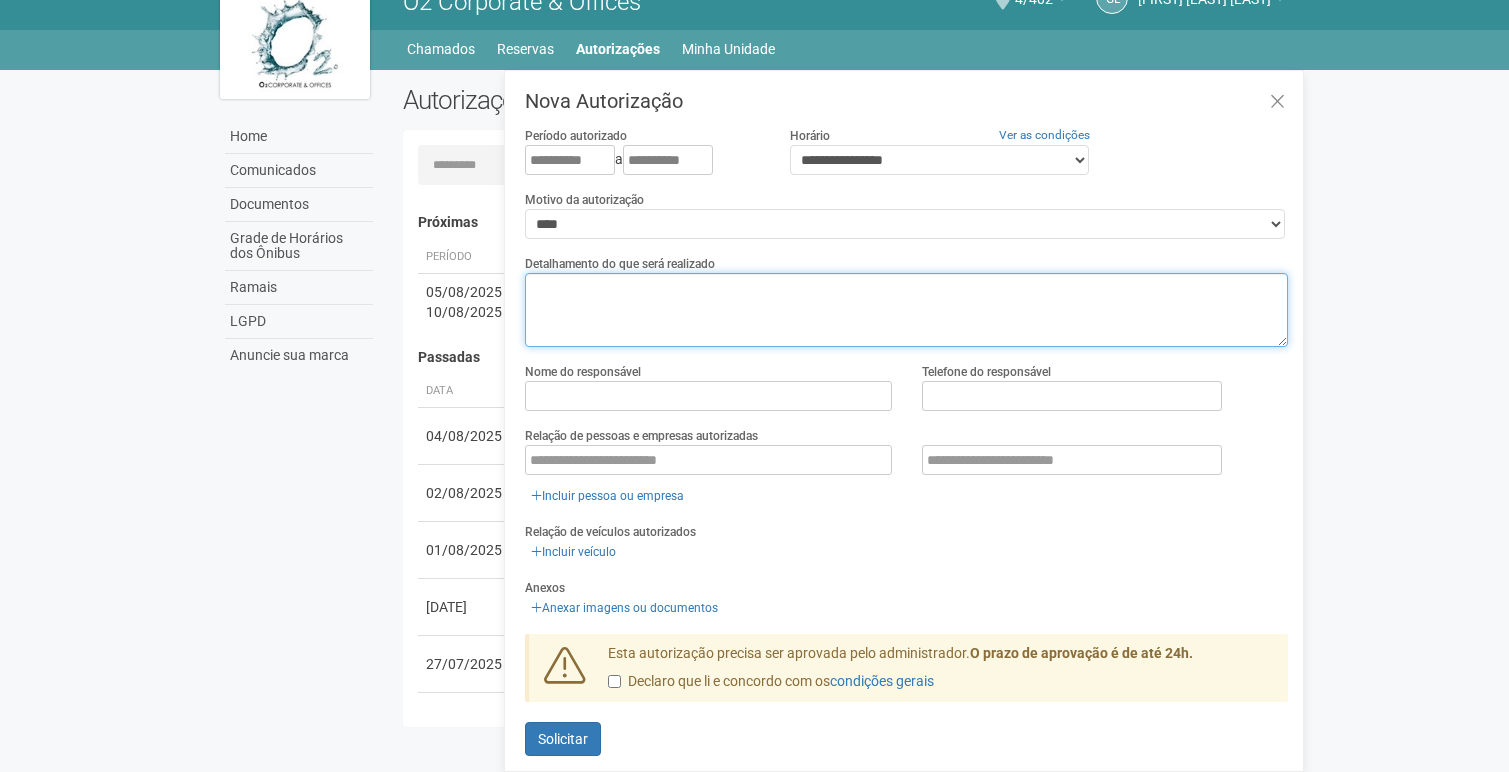 click at bounding box center (906, 310) 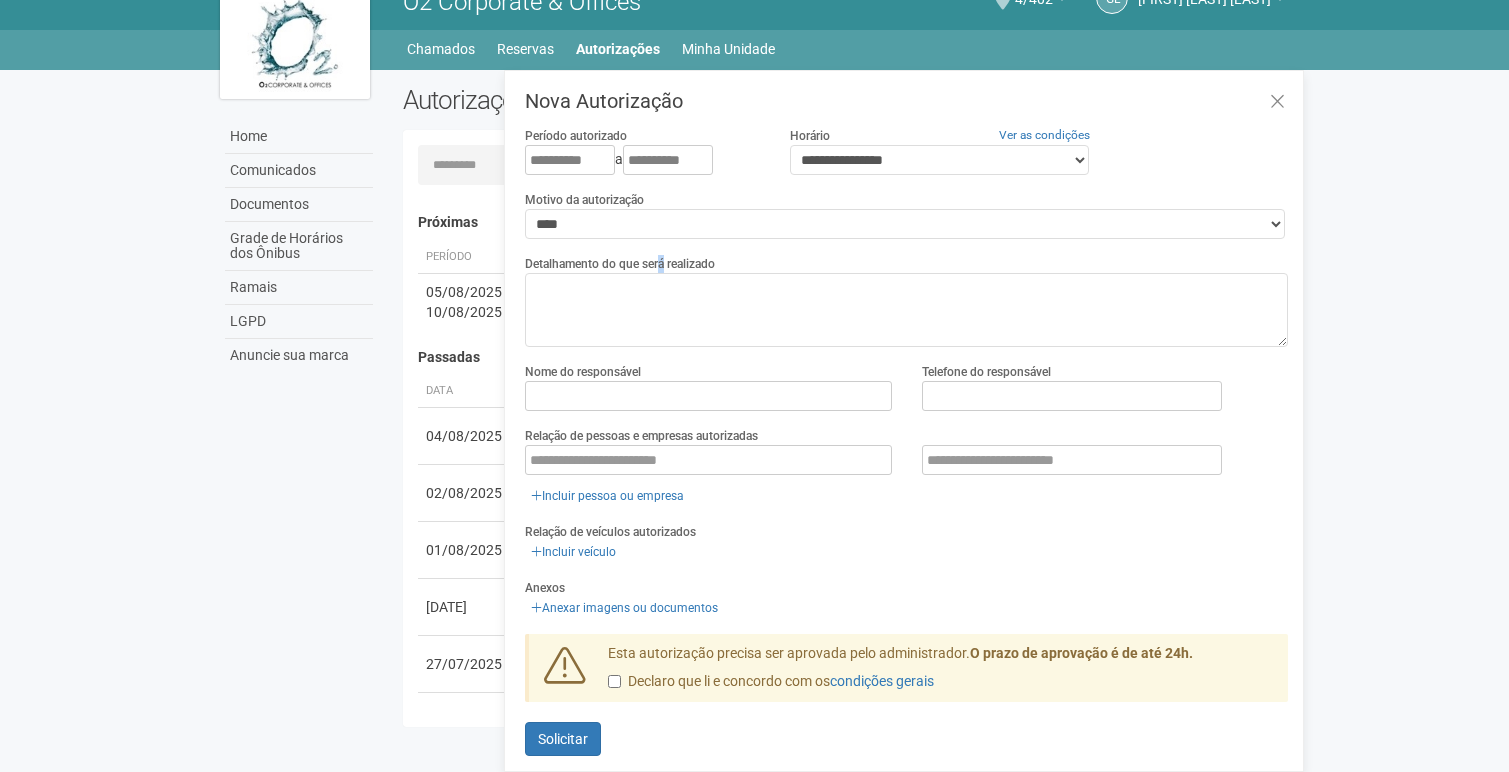 click on "Detalhamento do que será realizado" at bounding box center [620, 264] 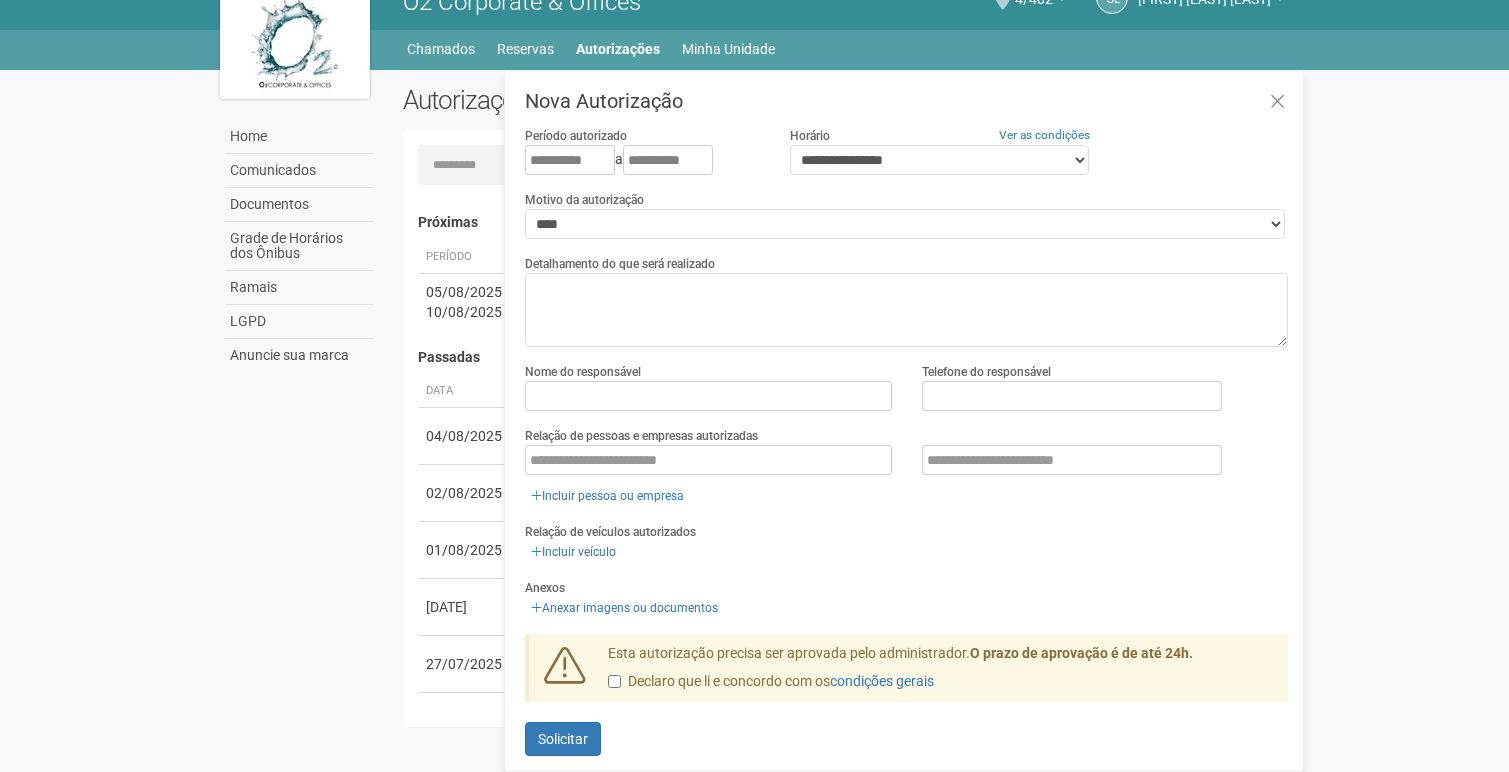 click on "**********" at bounding box center [906, 440] 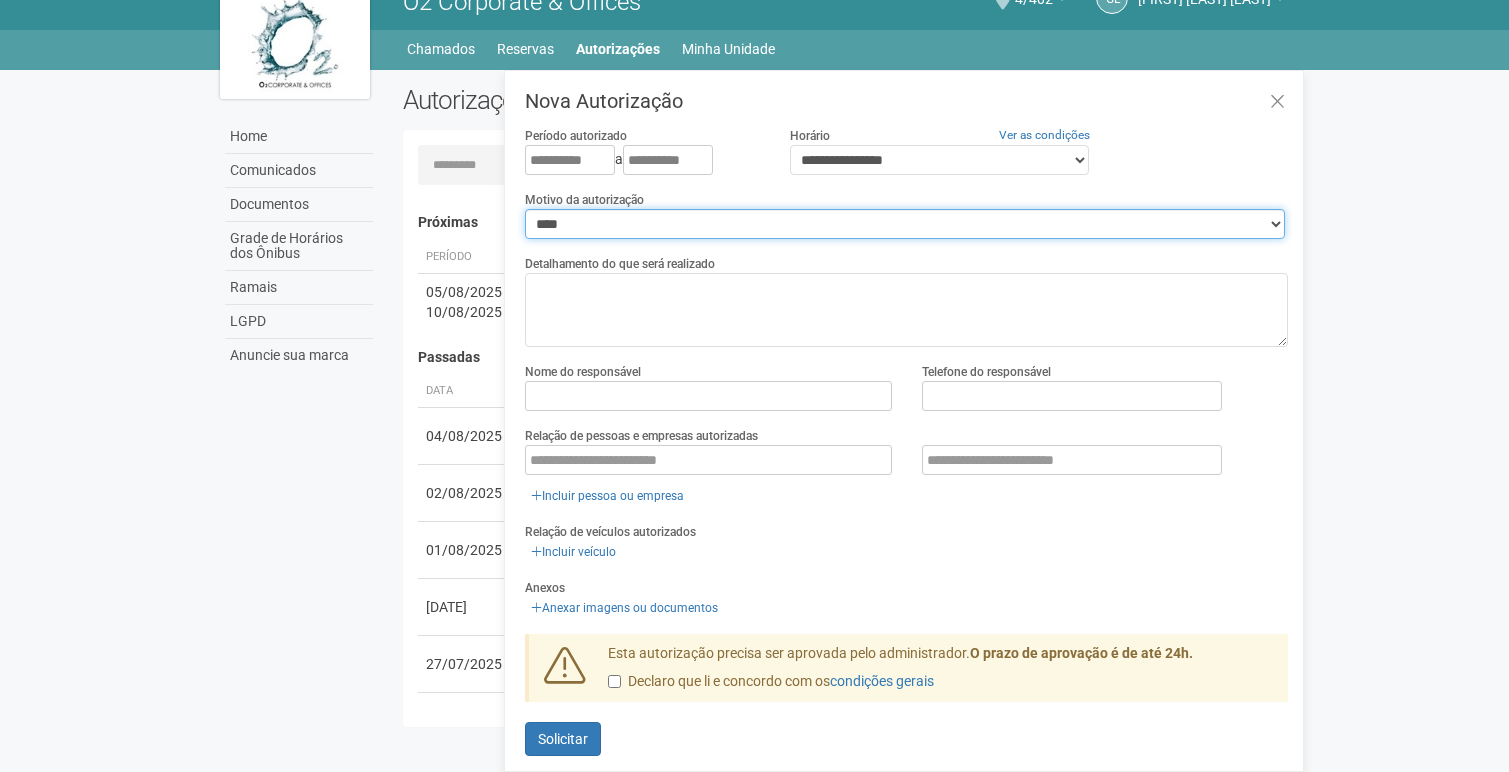 click on "**********" at bounding box center [905, 224] 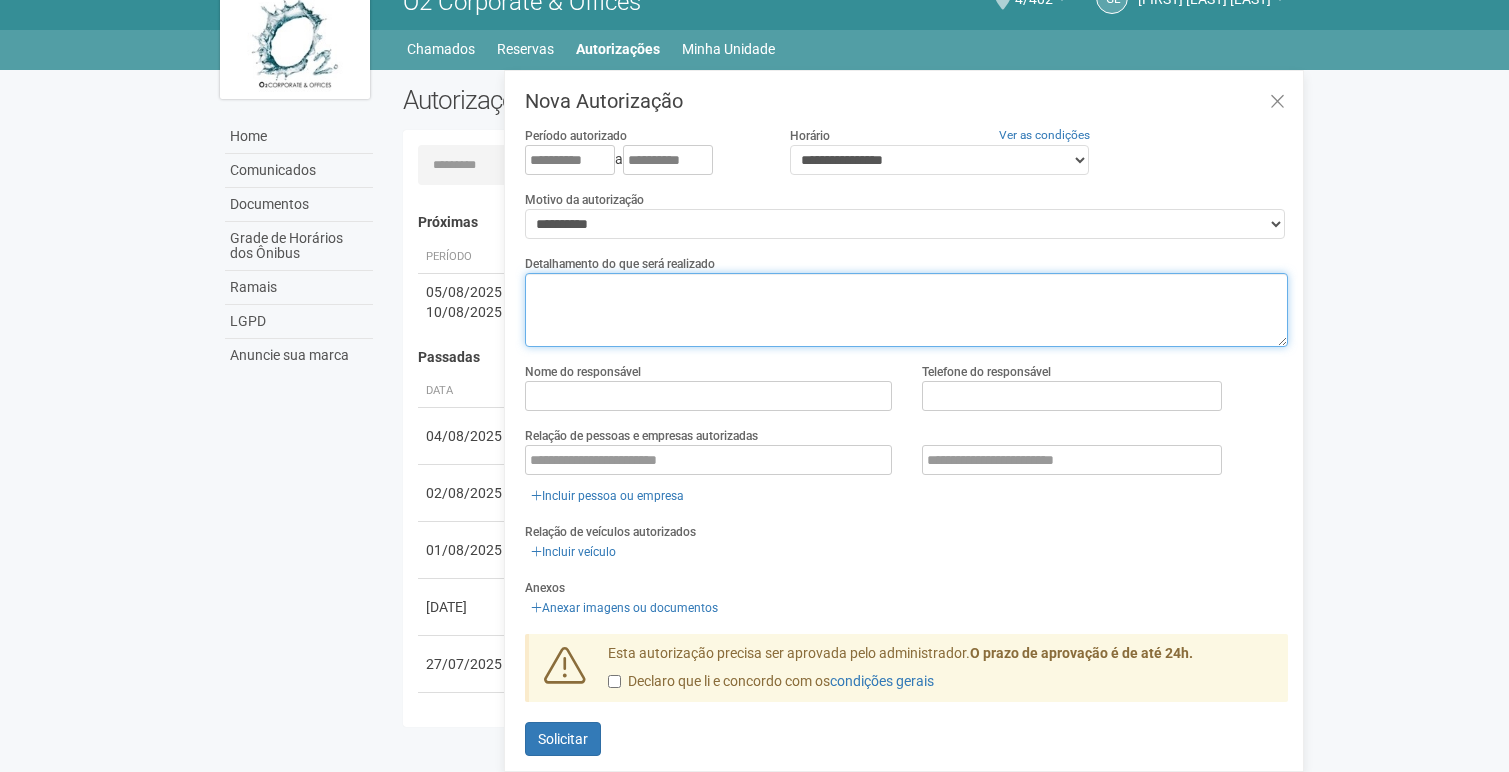 click at bounding box center [906, 310] 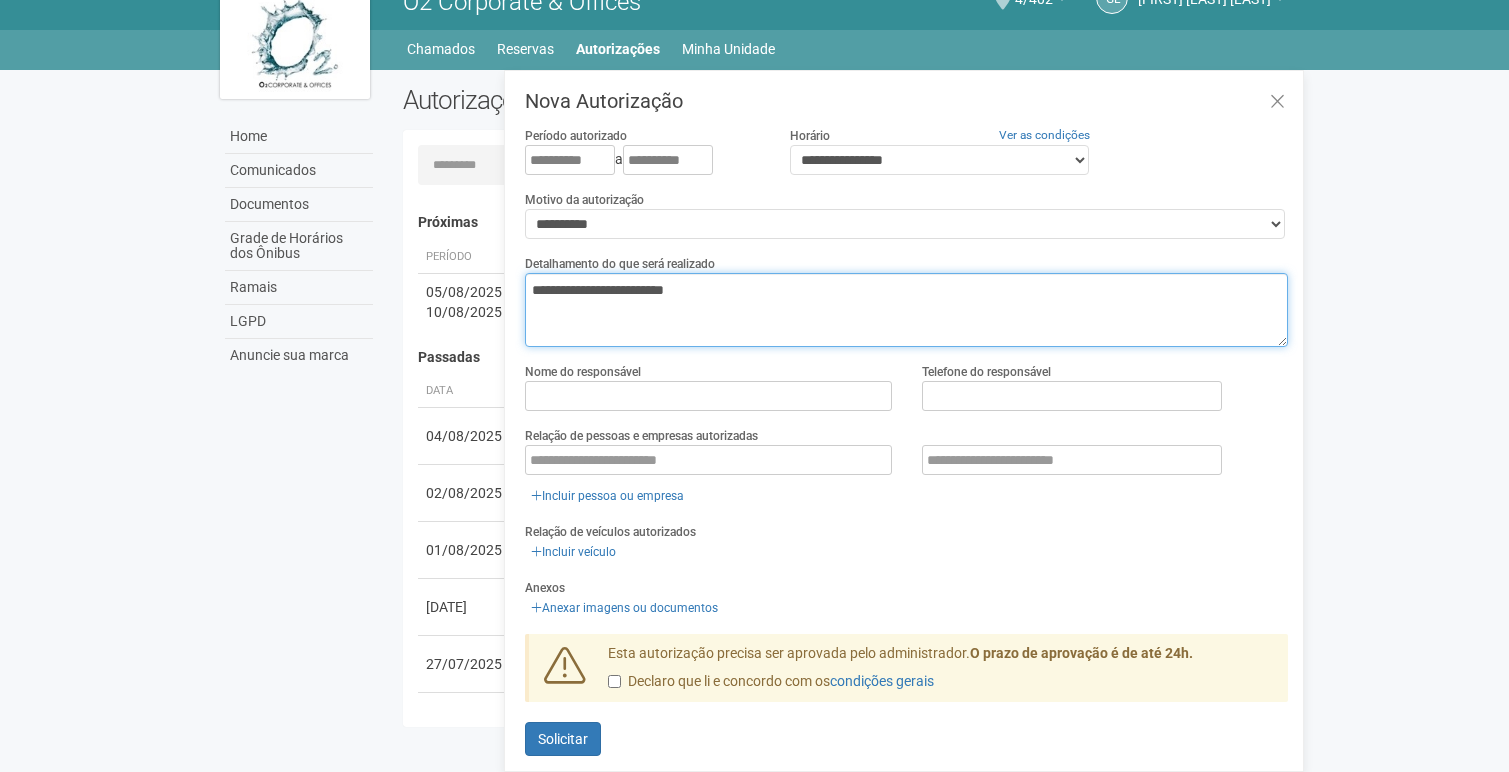 type on "**********" 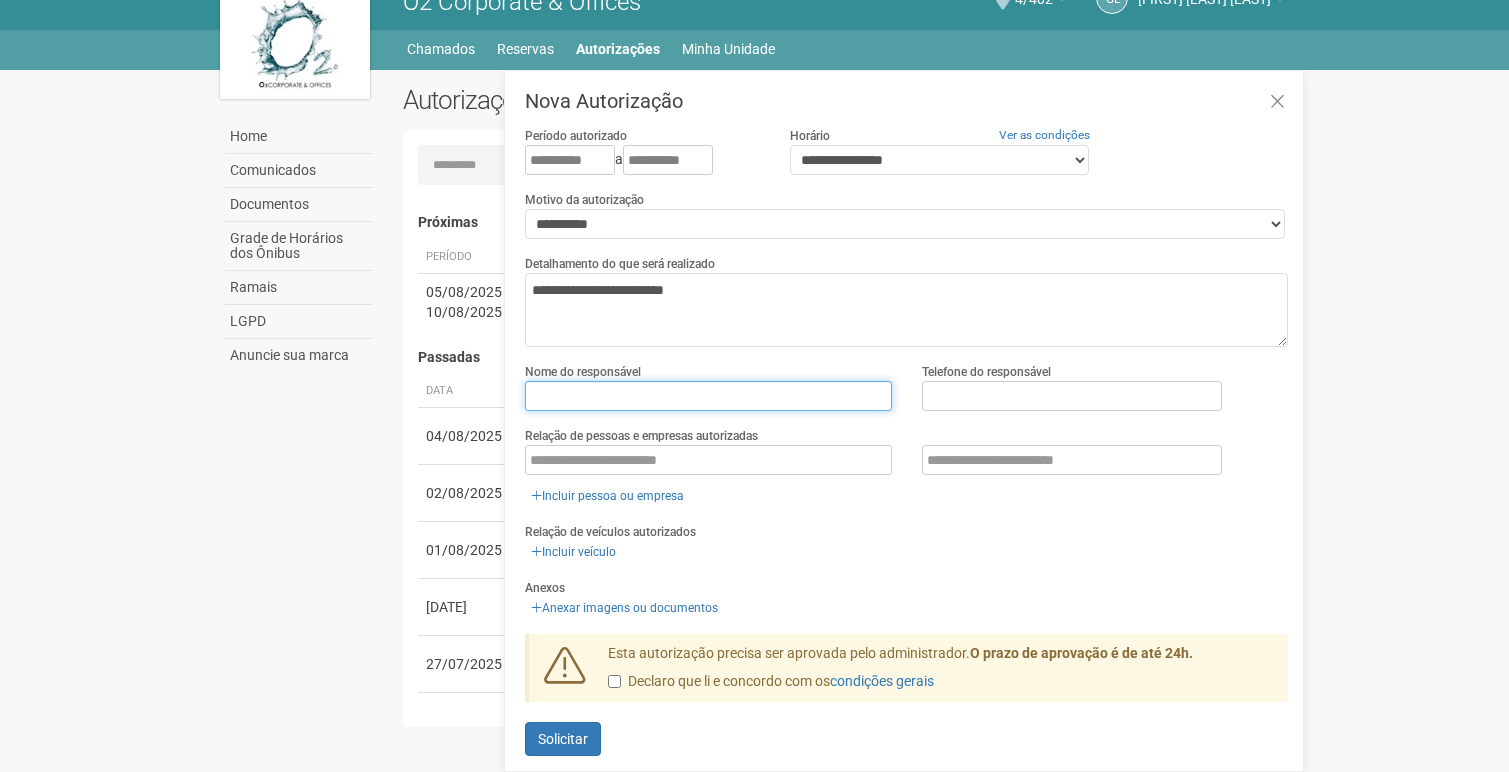 click at bounding box center (708, 396) 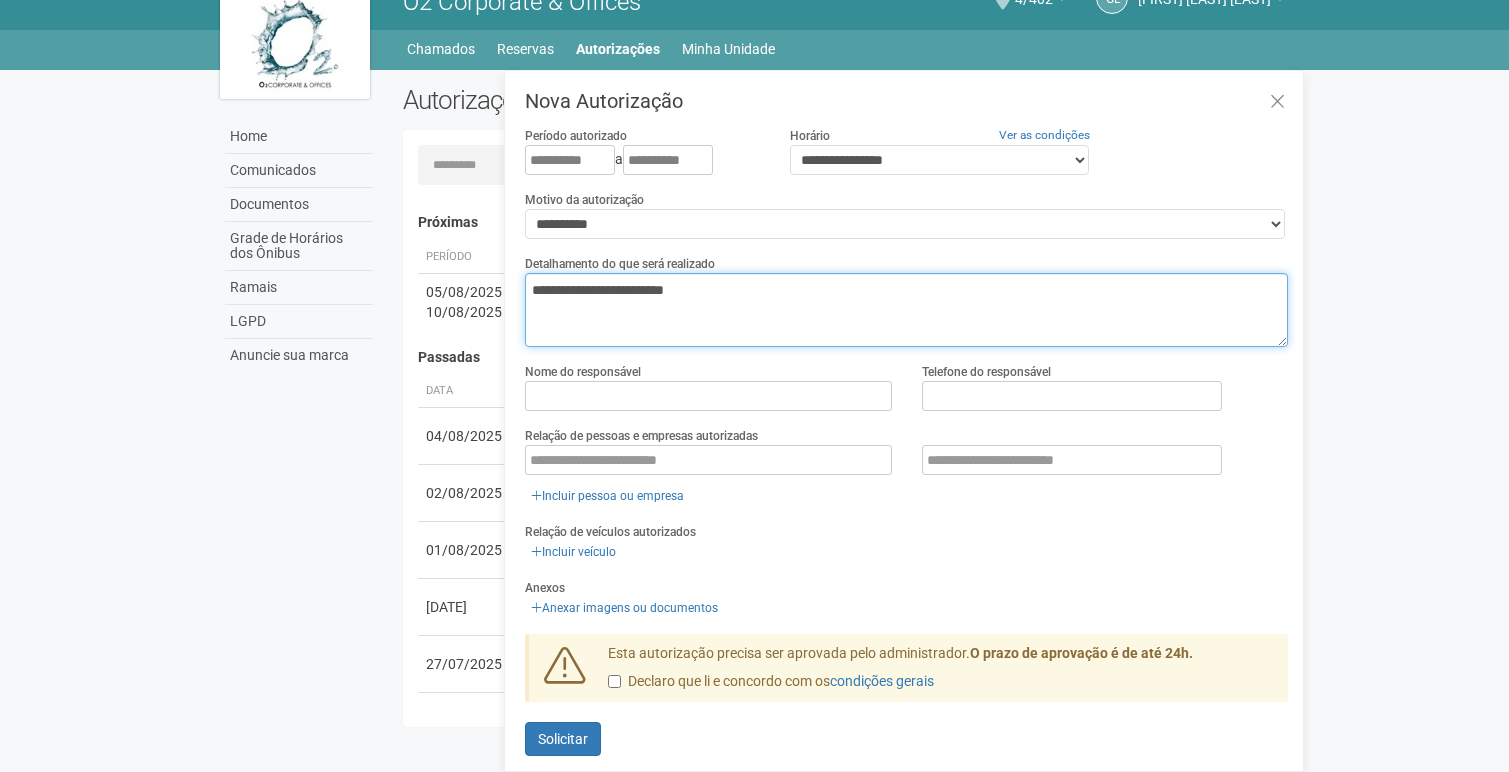 click on "**********" at bounding box center [906, 310] 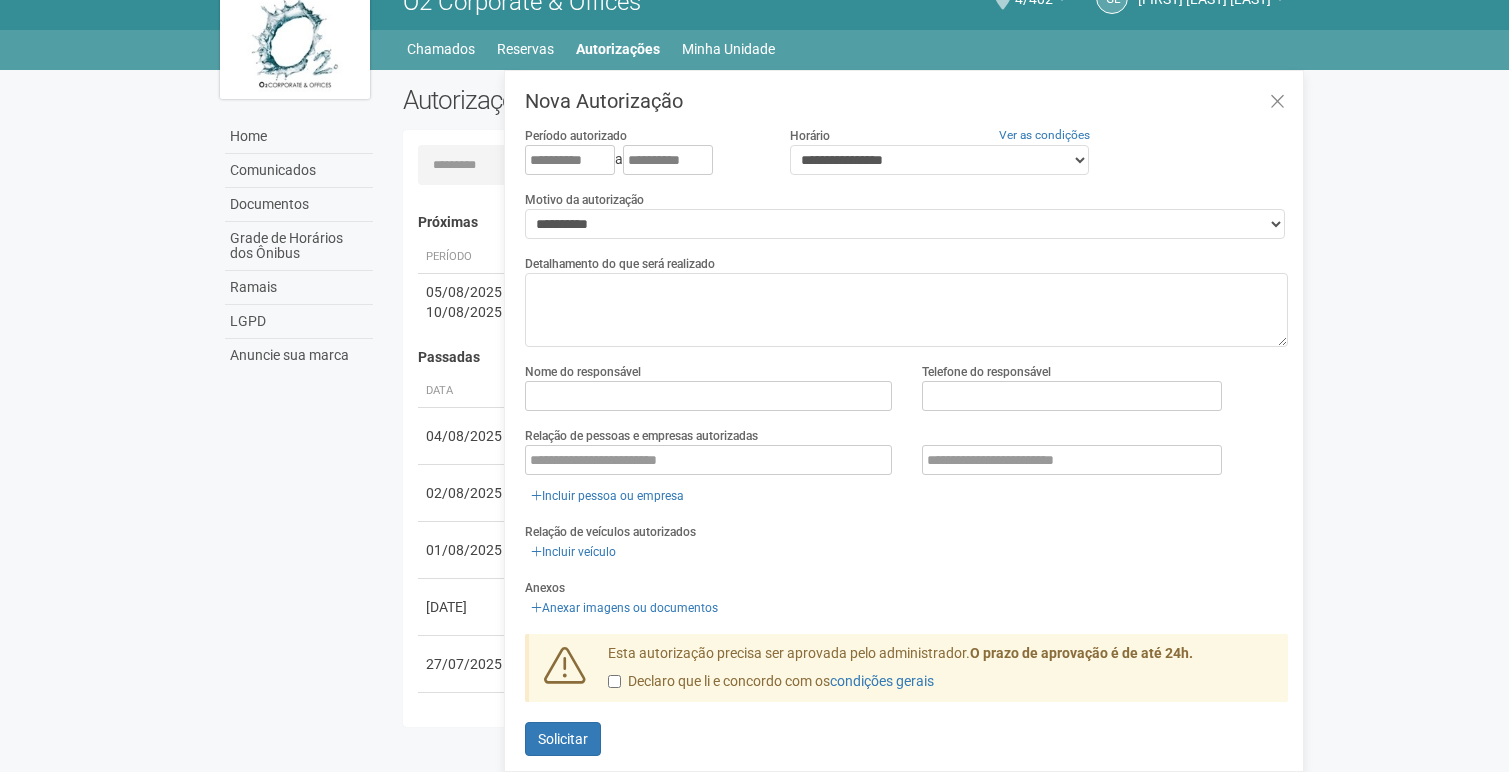 click on "**********" at bounding box center (906, 158) 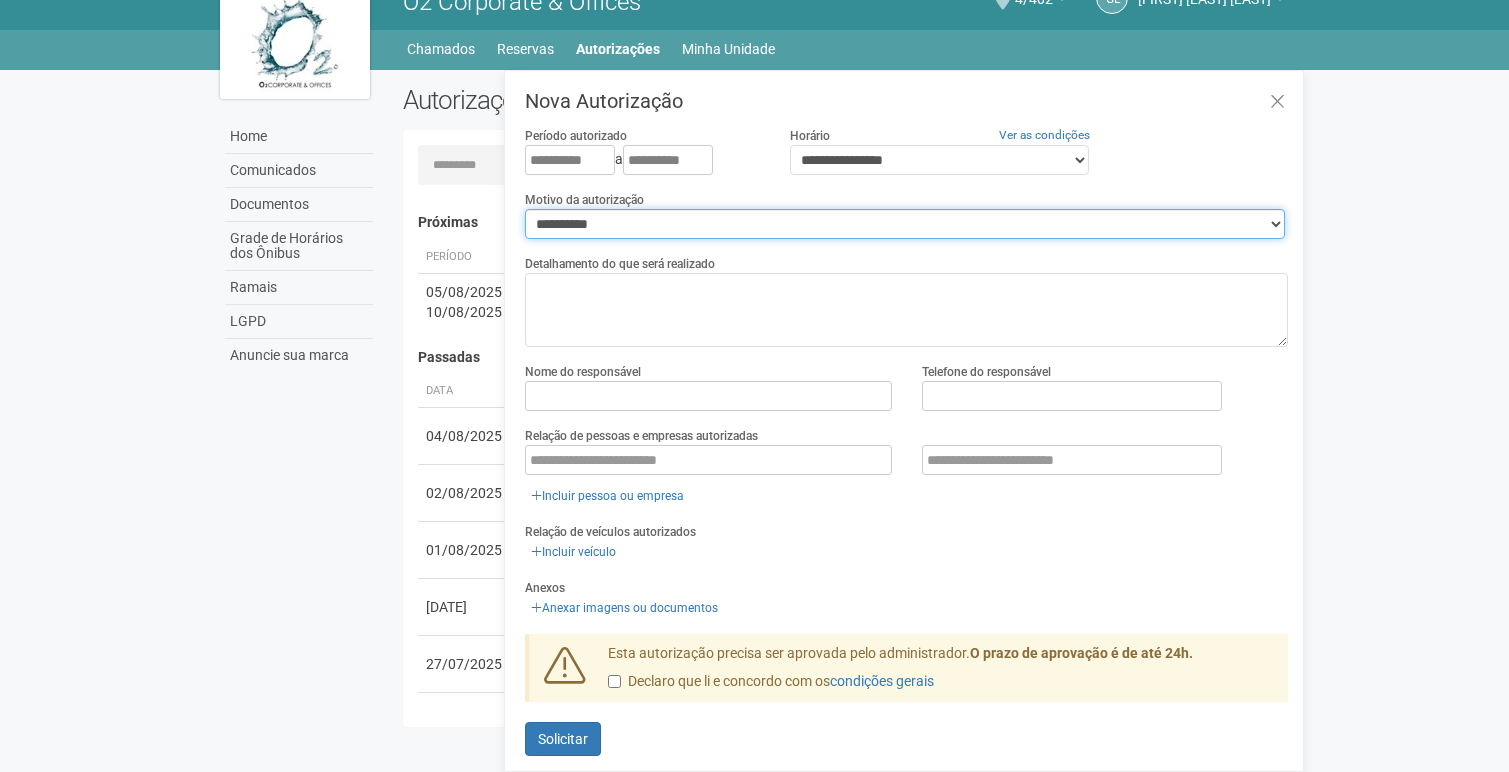 click on "**********" at bounding box center (905, 224) 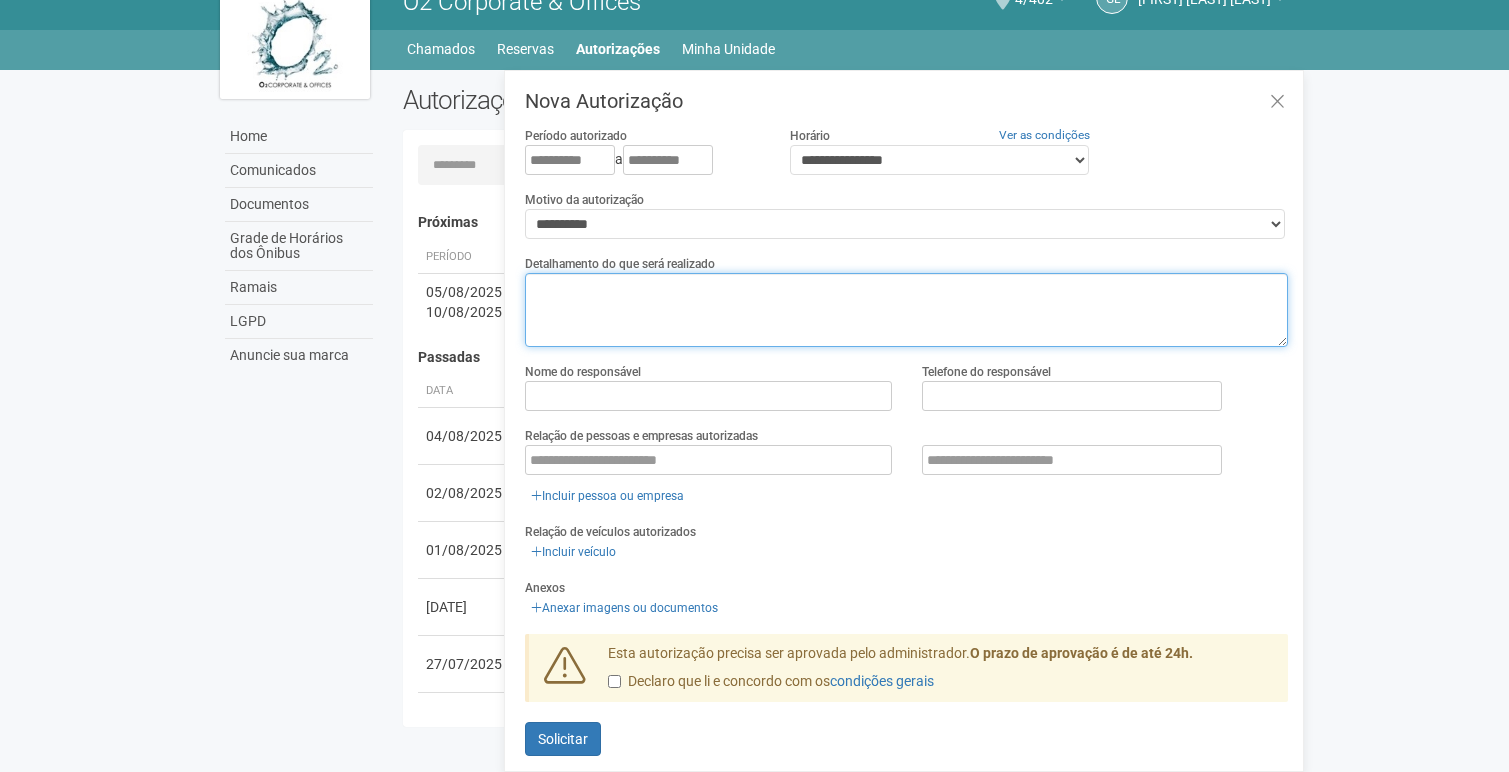click at bounding box center (906, 310) 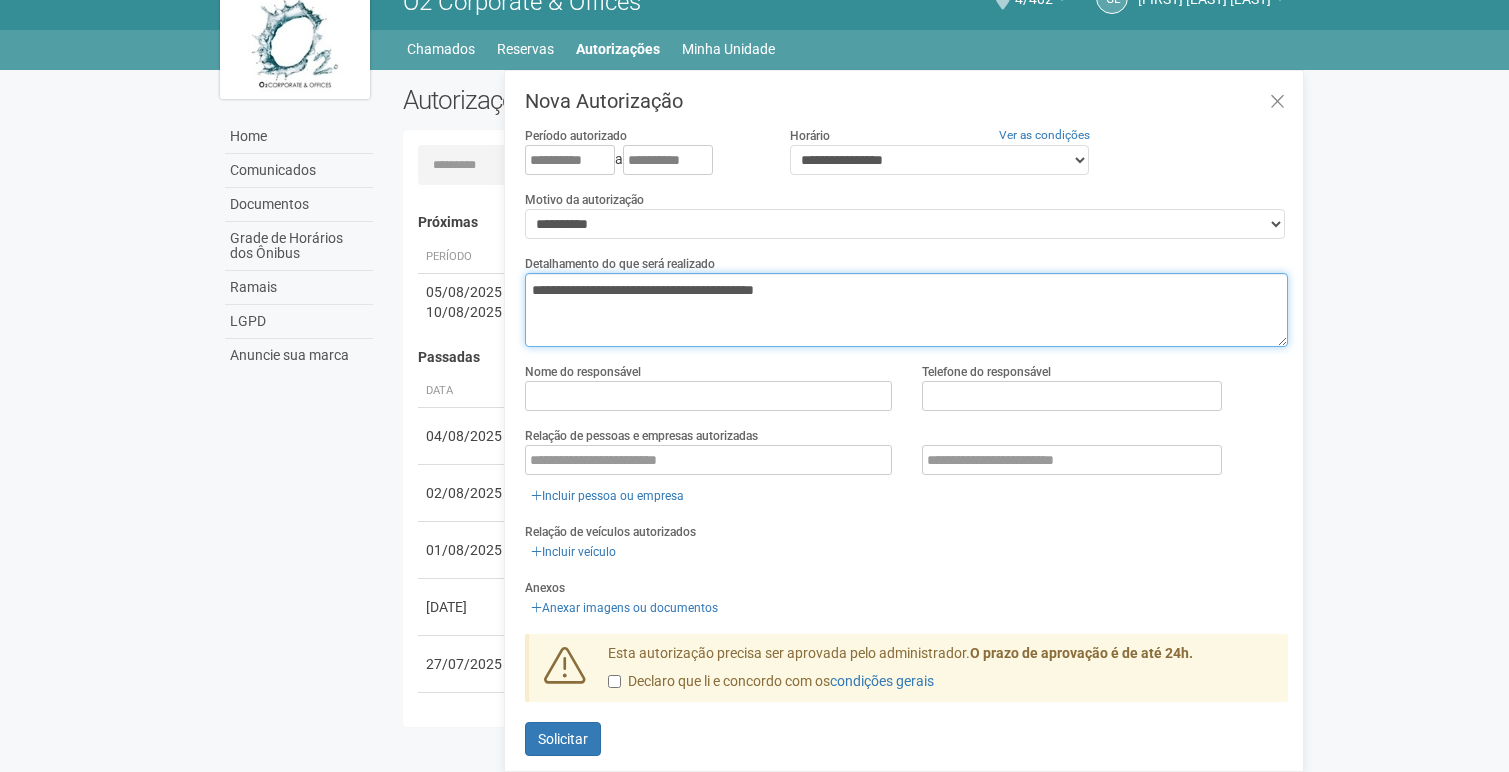 type on "**********" 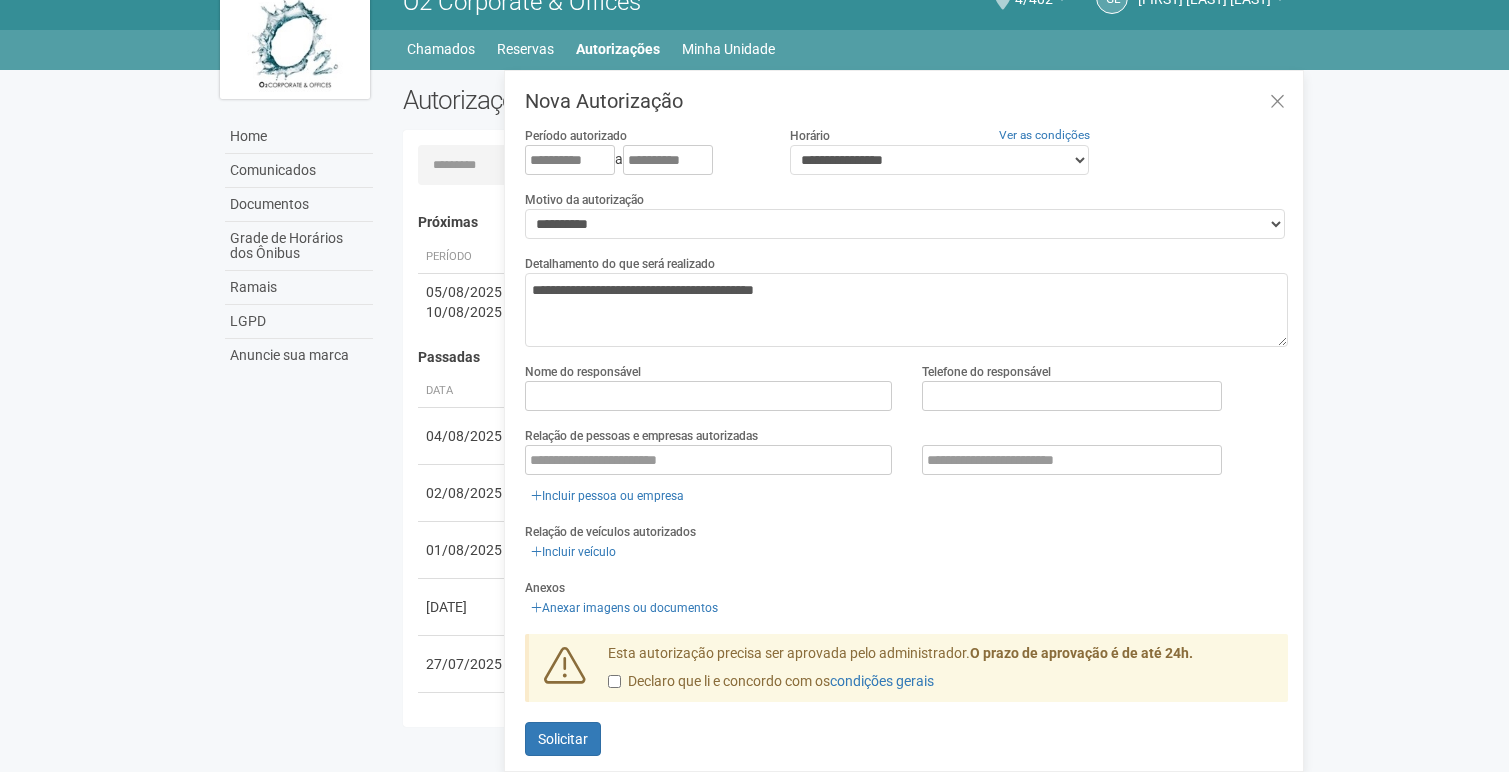 click on "Nome do responsável" at bounding box center [708, 386] 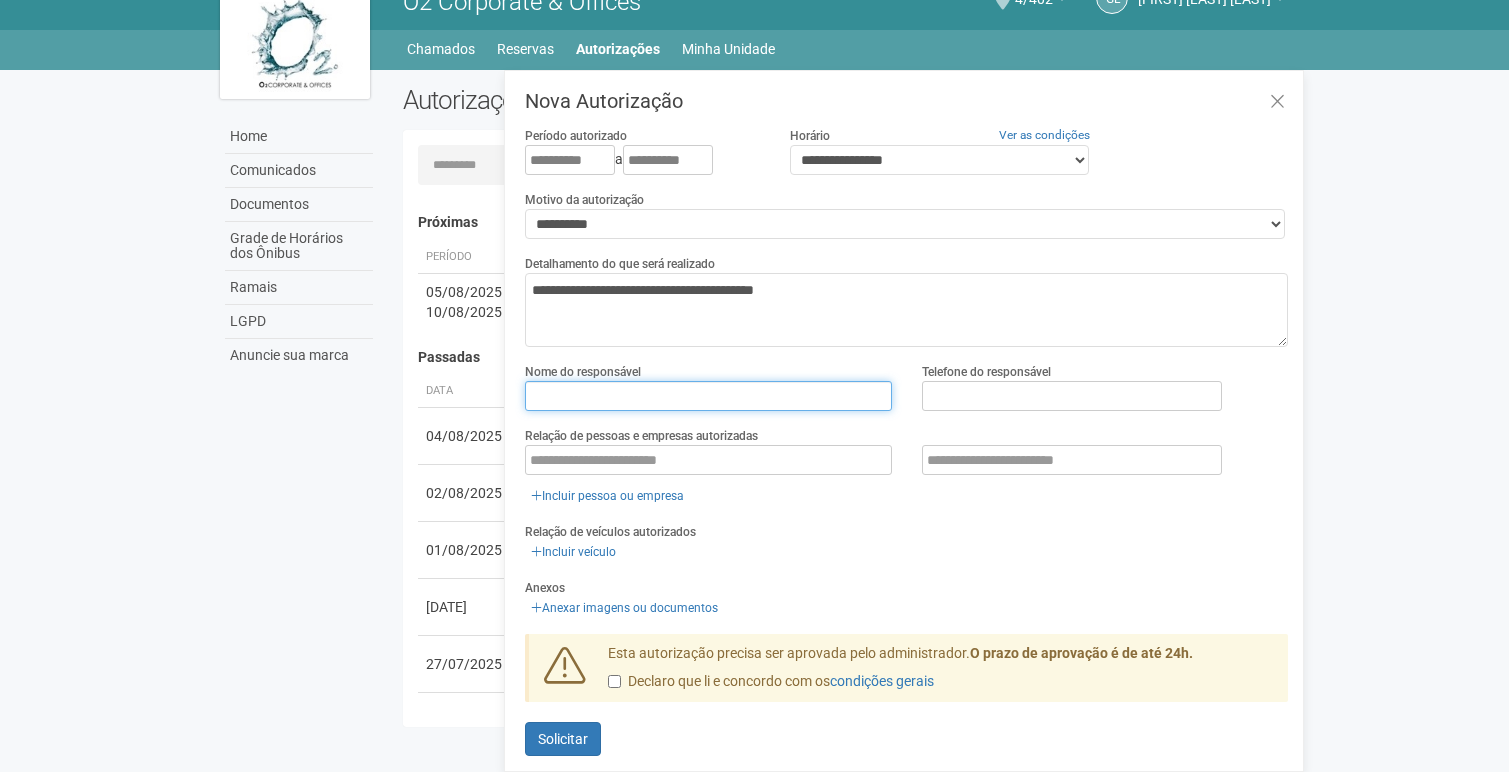 click at bounding box center [708, 396] 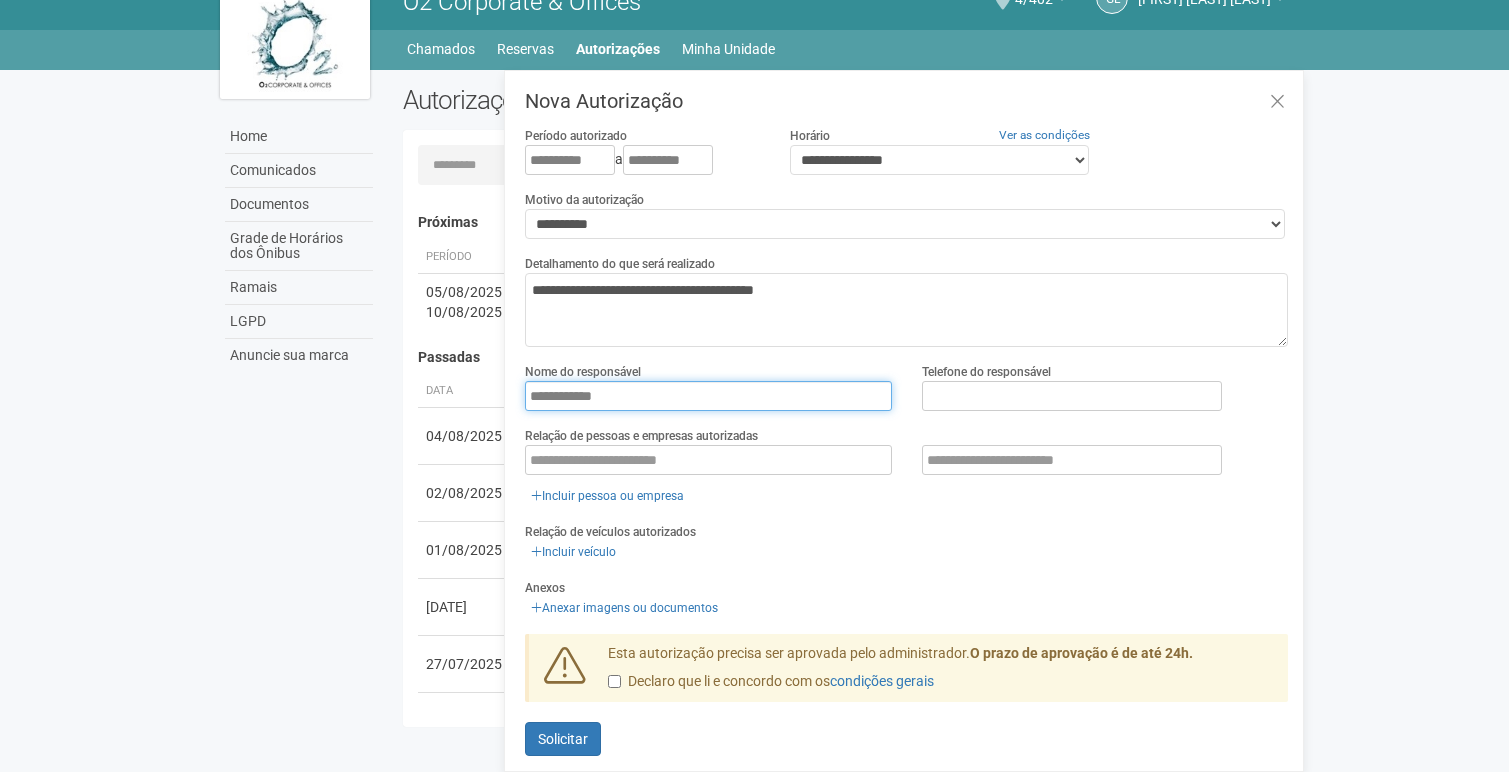 type on "**********" 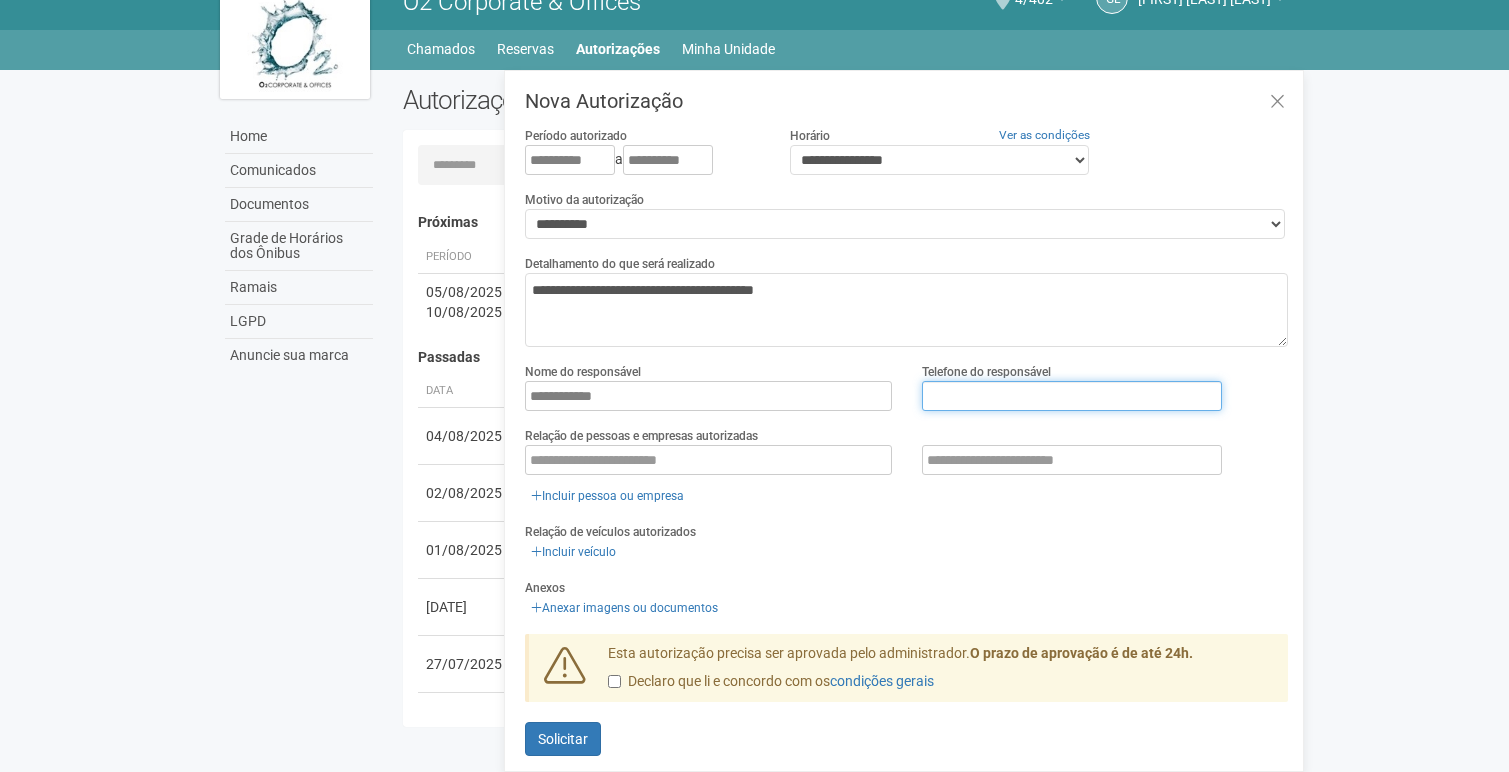 click at bounding box center [1072, 396] 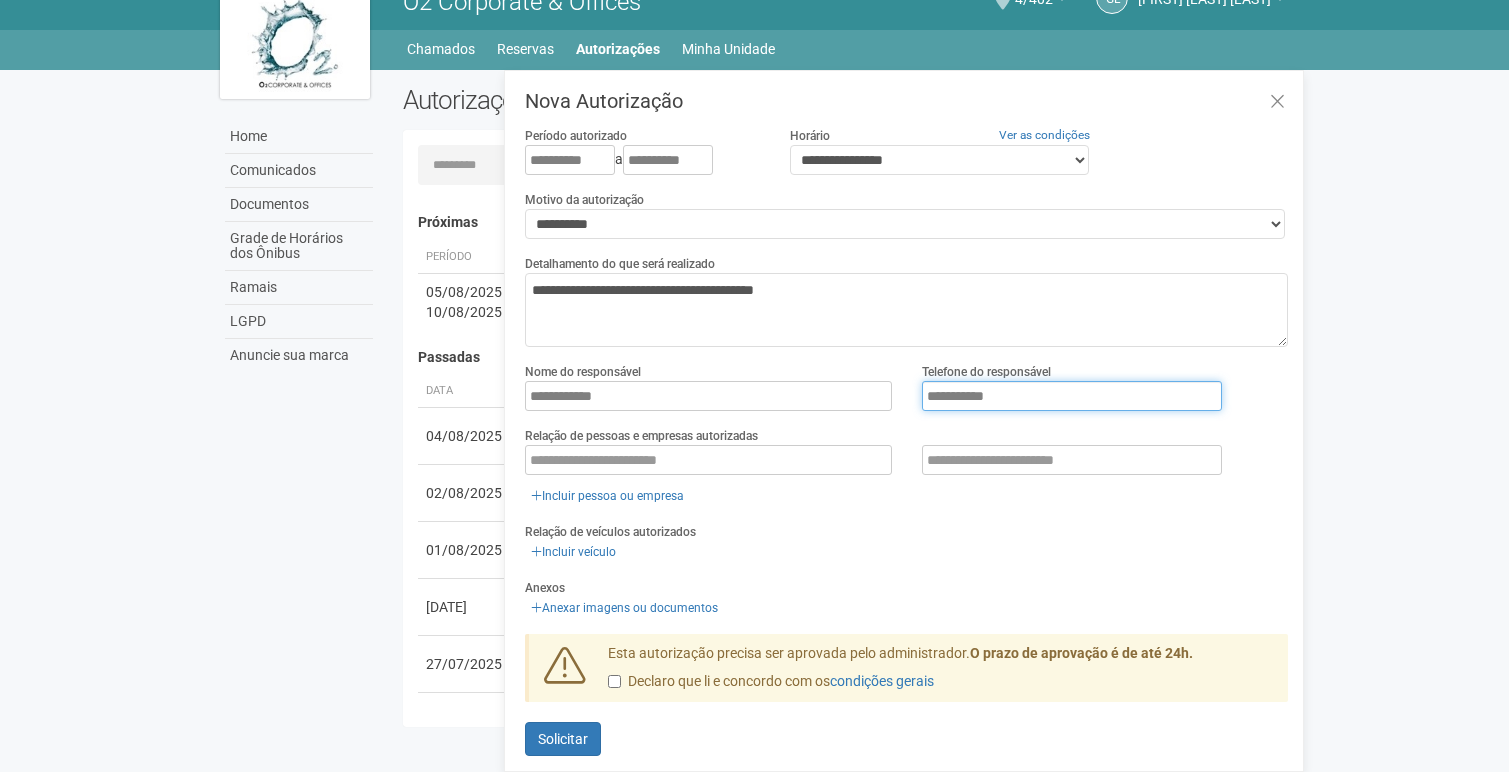 type on "**********" 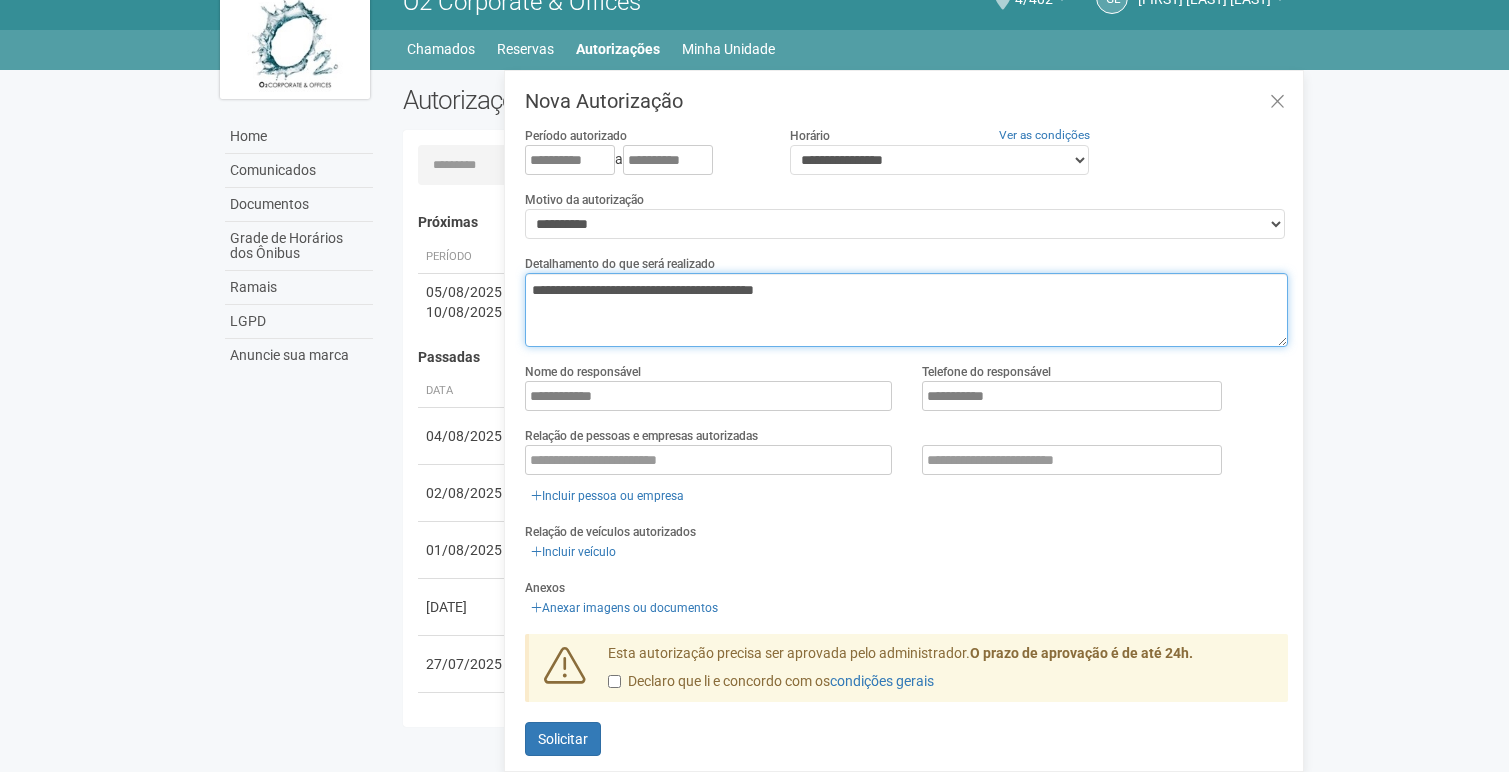 click on "**********" at bounding box center [906, 310] 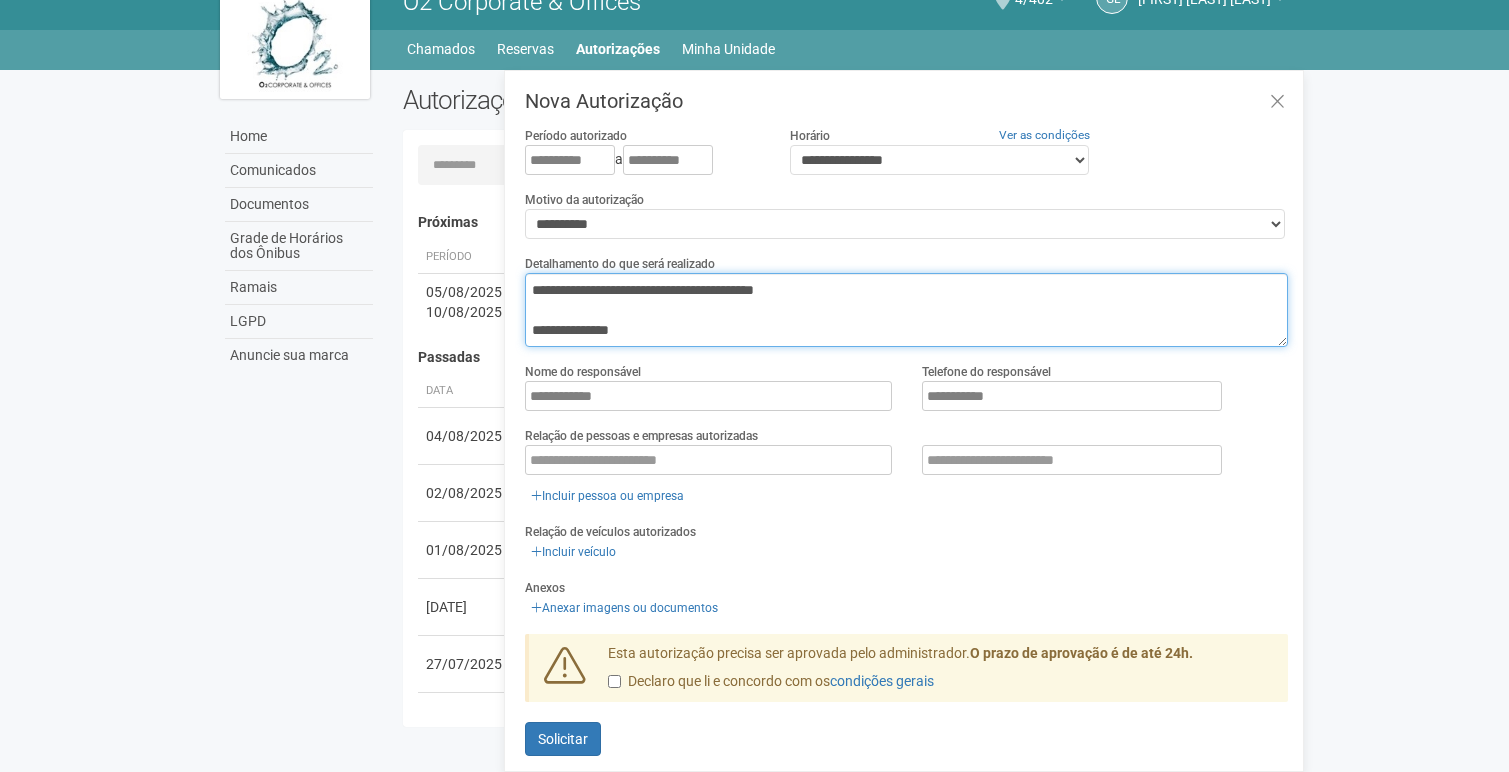 scroll, scrollTop: 12, scrollLeft: 0, axis: vertical 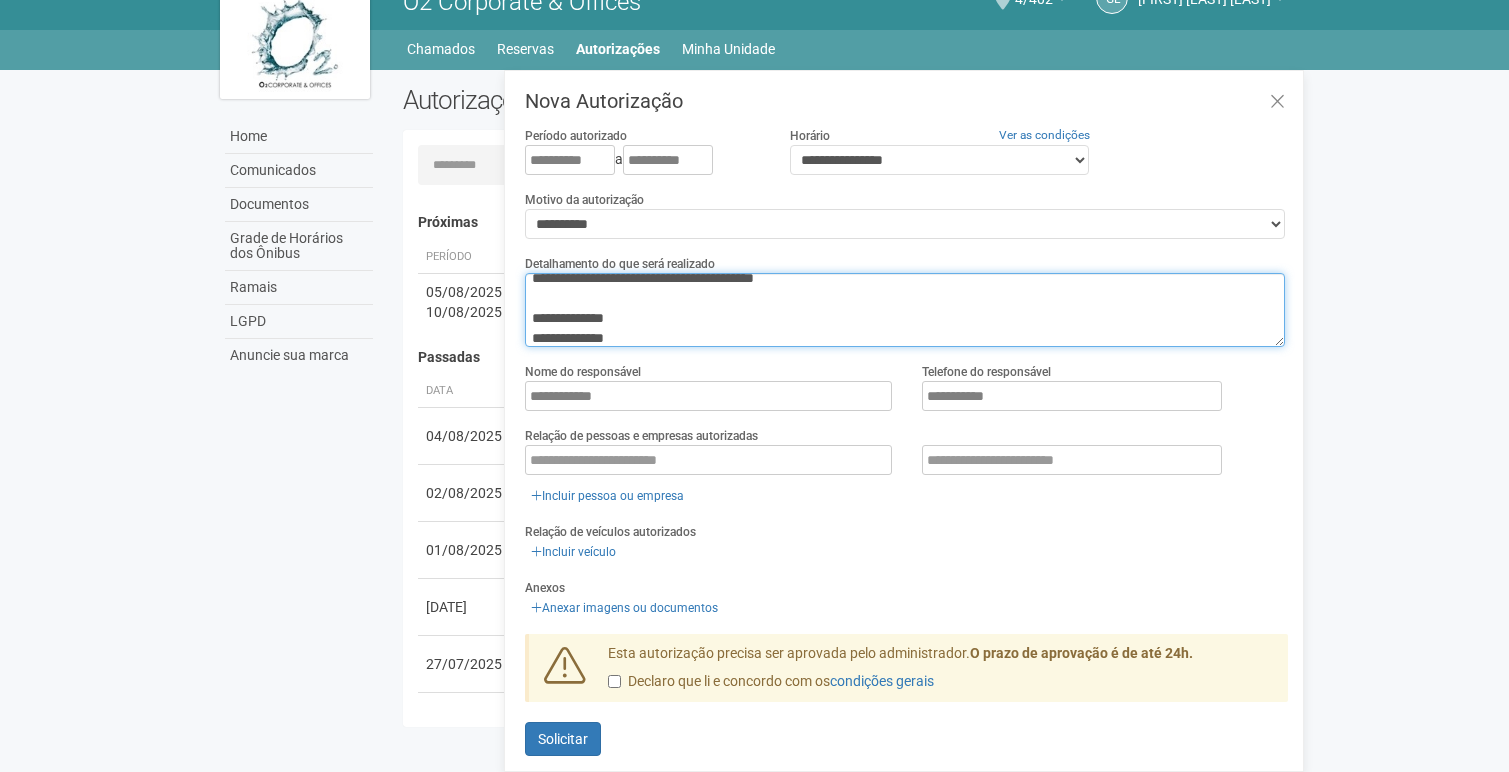 type on "**********" 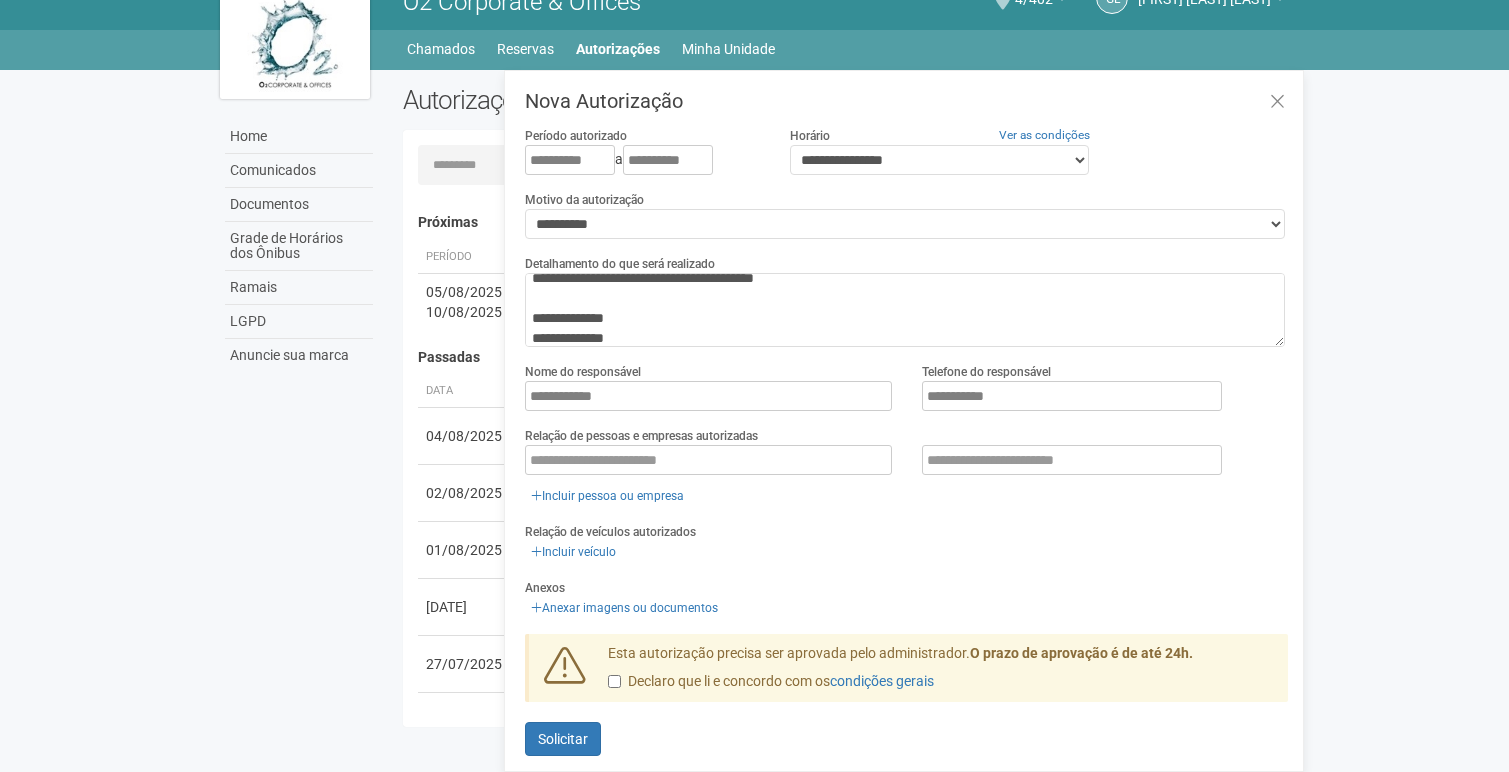click on "Nome do responsável
[MASKED]
Telefone do responsável
[MASKED]" at bounding box center [906, 394] 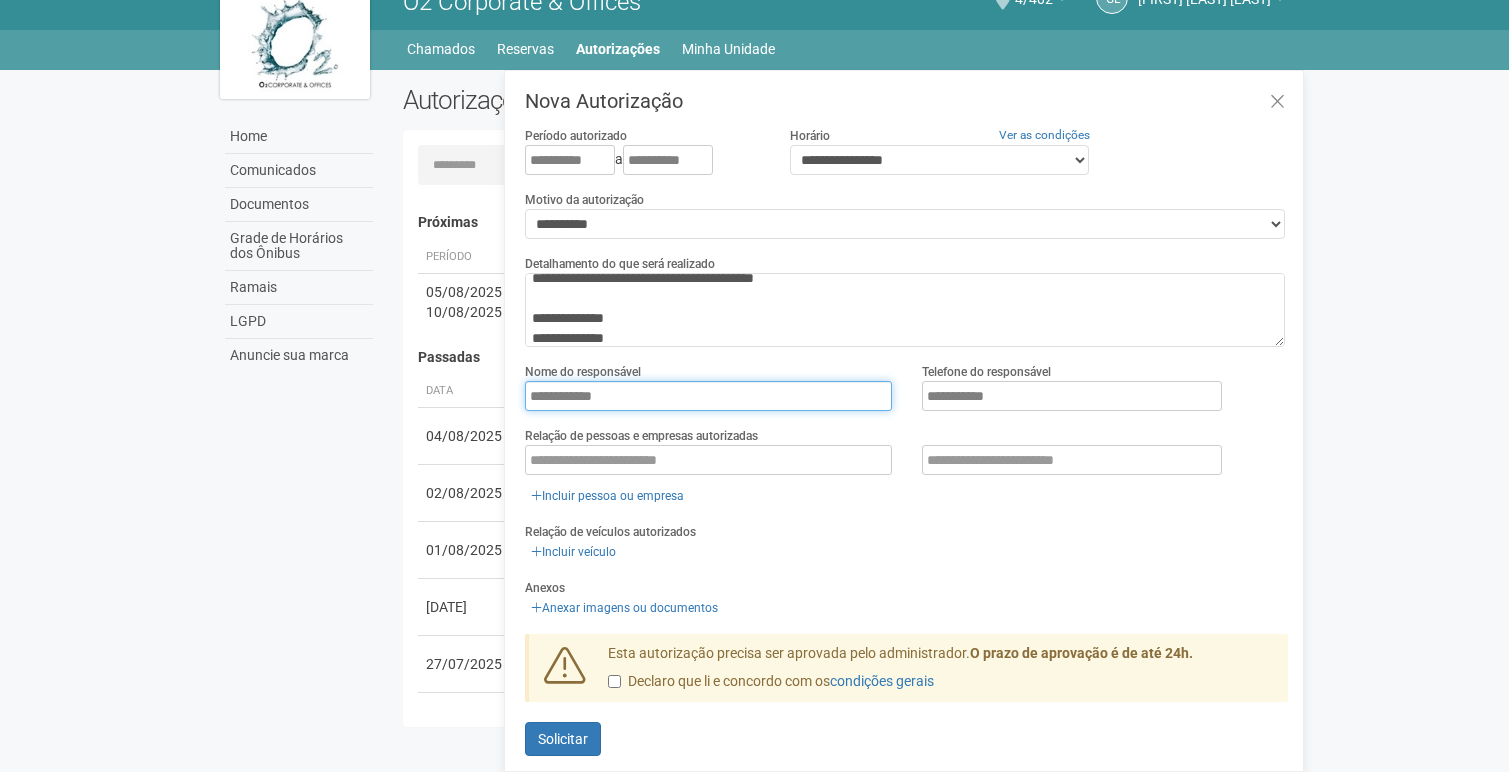 click on "**********" at bounding box center [708, 396] 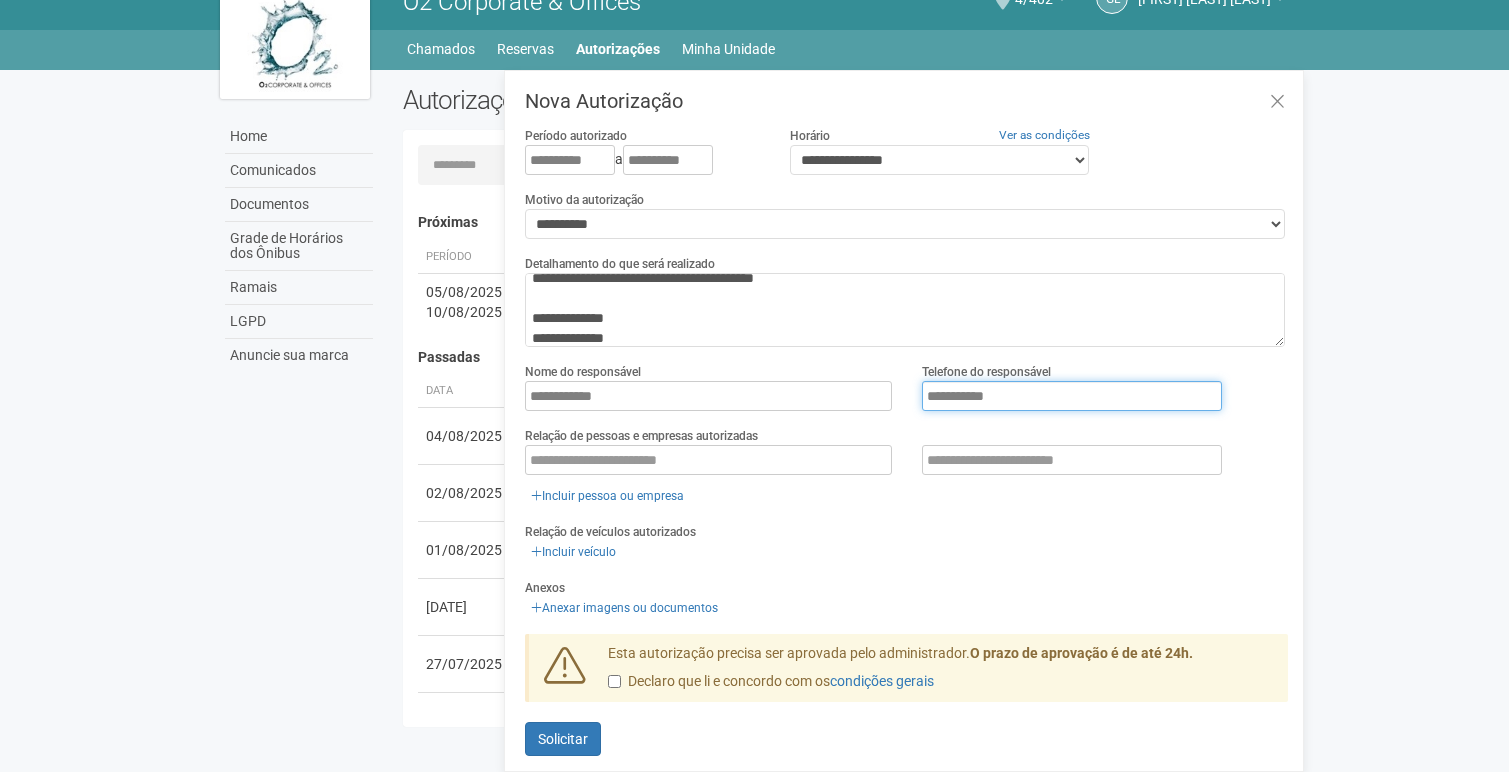 click on "**********" at bounding box center [1072, 396] 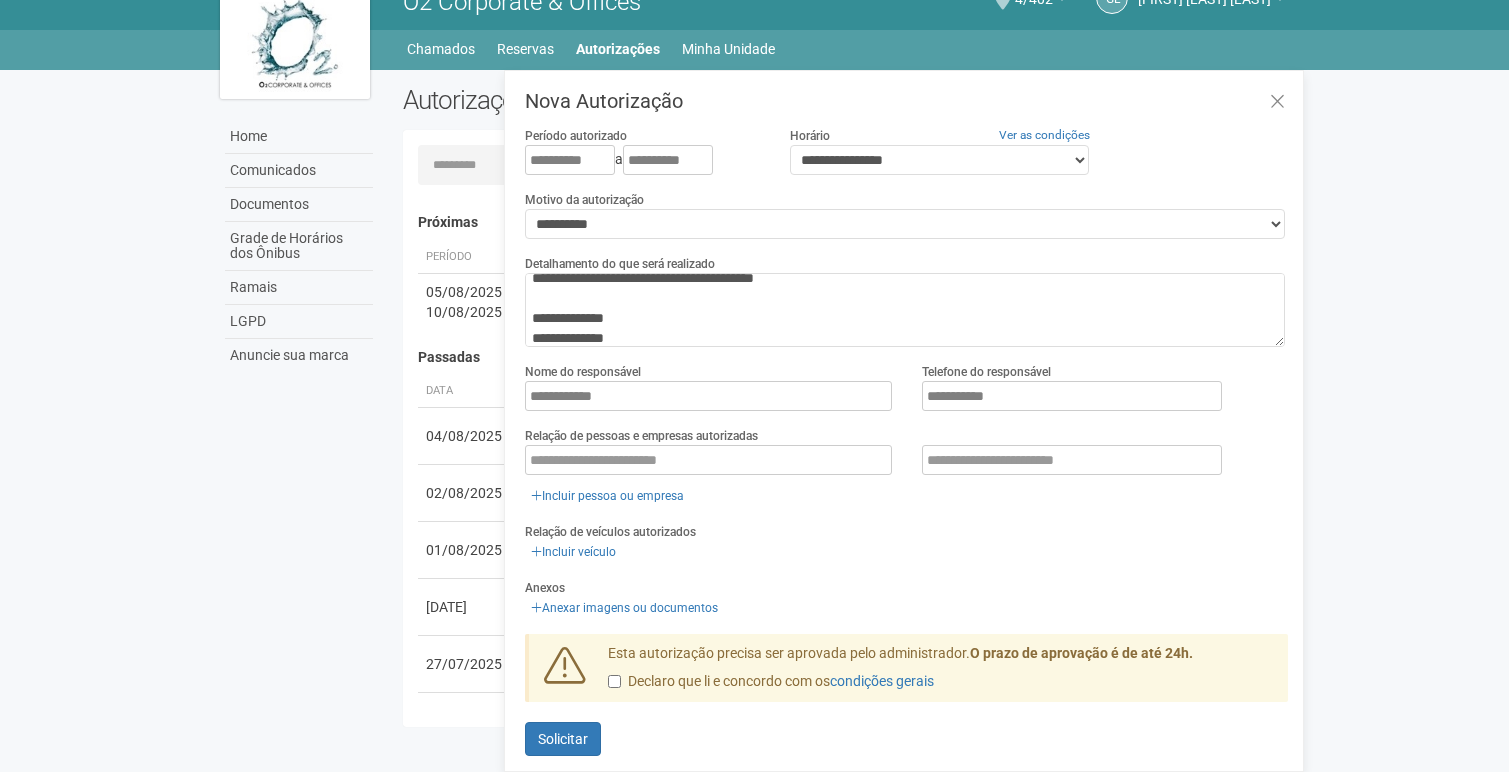 click on "Relação de pessoas e empresas autorizadas
Incluir pessoa ou empresa" at bounding box center [906, 466] 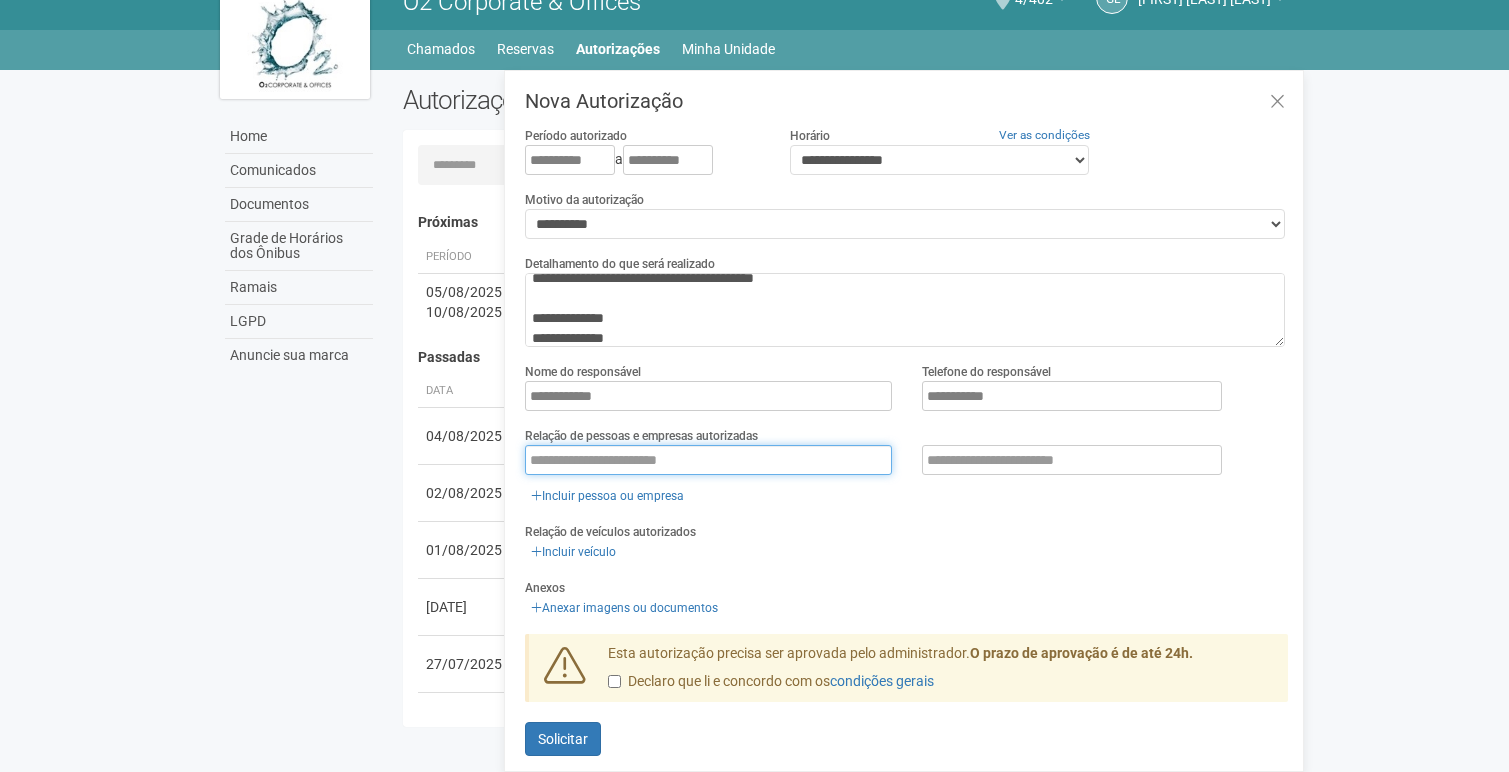 click at bounding box center (708, 460) 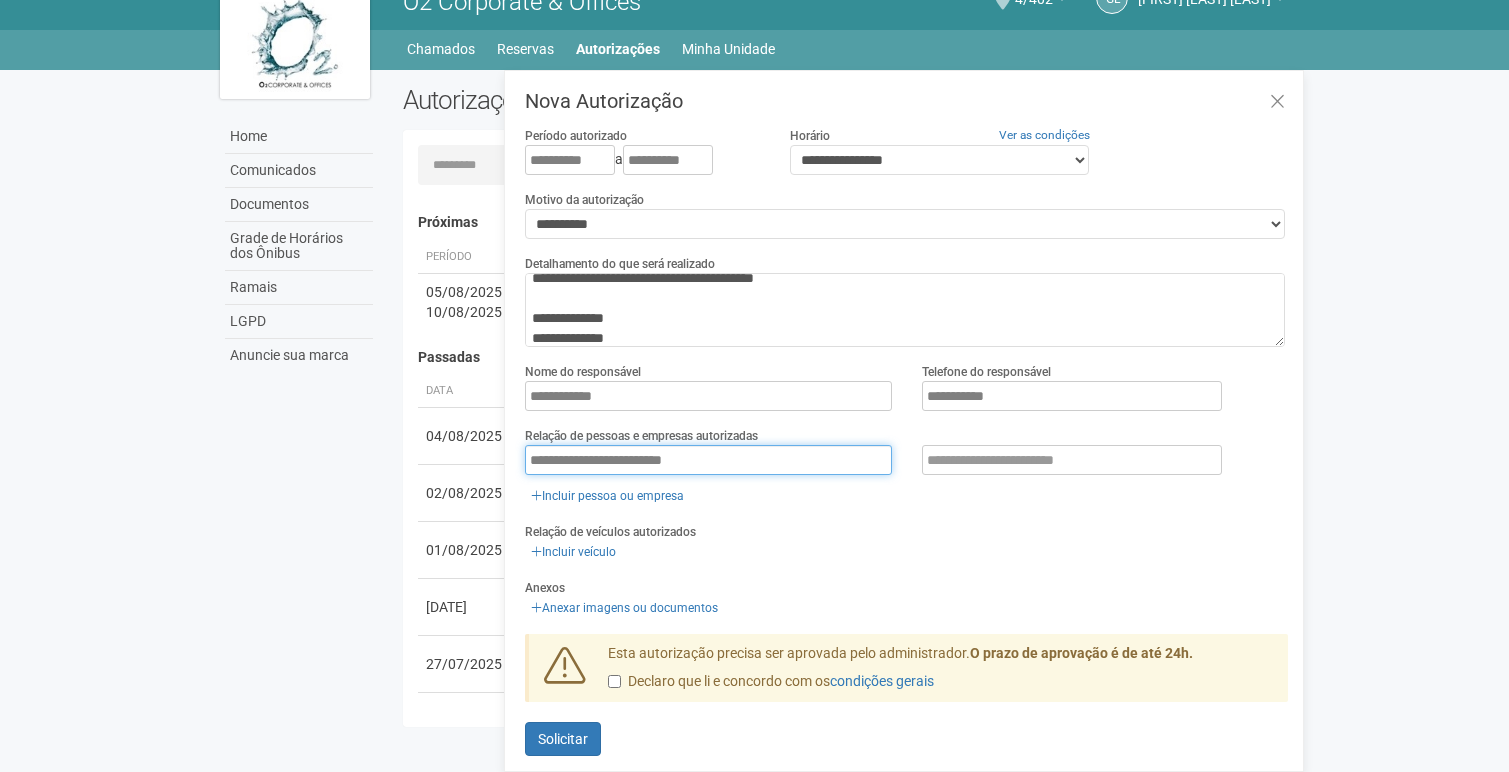 type on "**********" 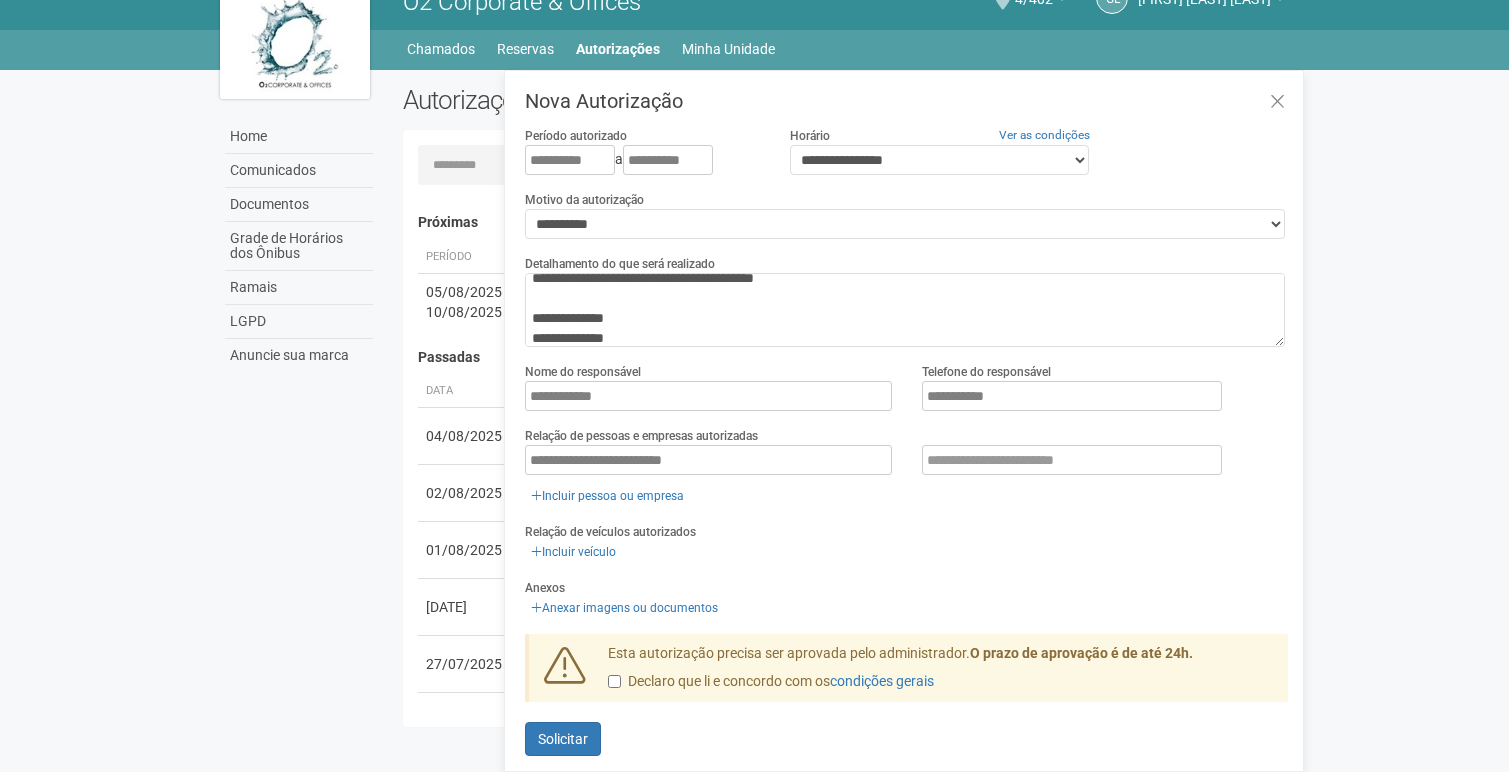 click on "Nova Autorização
Período autorizado
[DATE]
a
[DATE]
Horário
Ver as condições
[MASKED]
[MASKED]
[MASKED]
Motivo da autorização
[MASKED]
Detalhamento do que será realizado
[MASKED]
[MASKED]
[MASKED]
Nome do responsável
[MASKED]
Telefone do responsável
[MASKED]
Relação de pessoas e empresas autorizadas
[MASKED]
[MASKED]
[MASKED]
Incluir pessoa ou empresa" at bounding box center [906, 440] 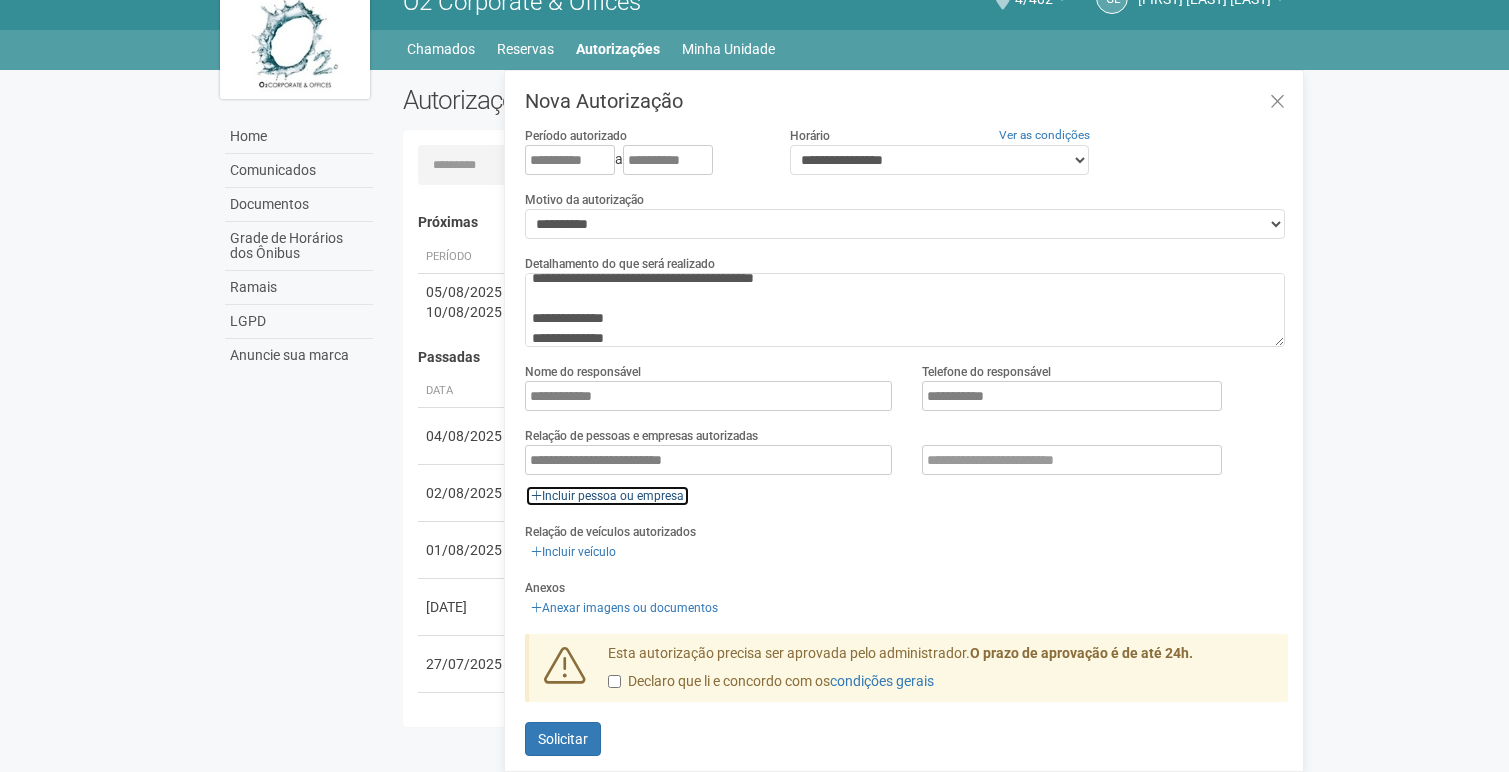 click on "Incluir pessoa ou empresa" at bounding box center (607, 496) 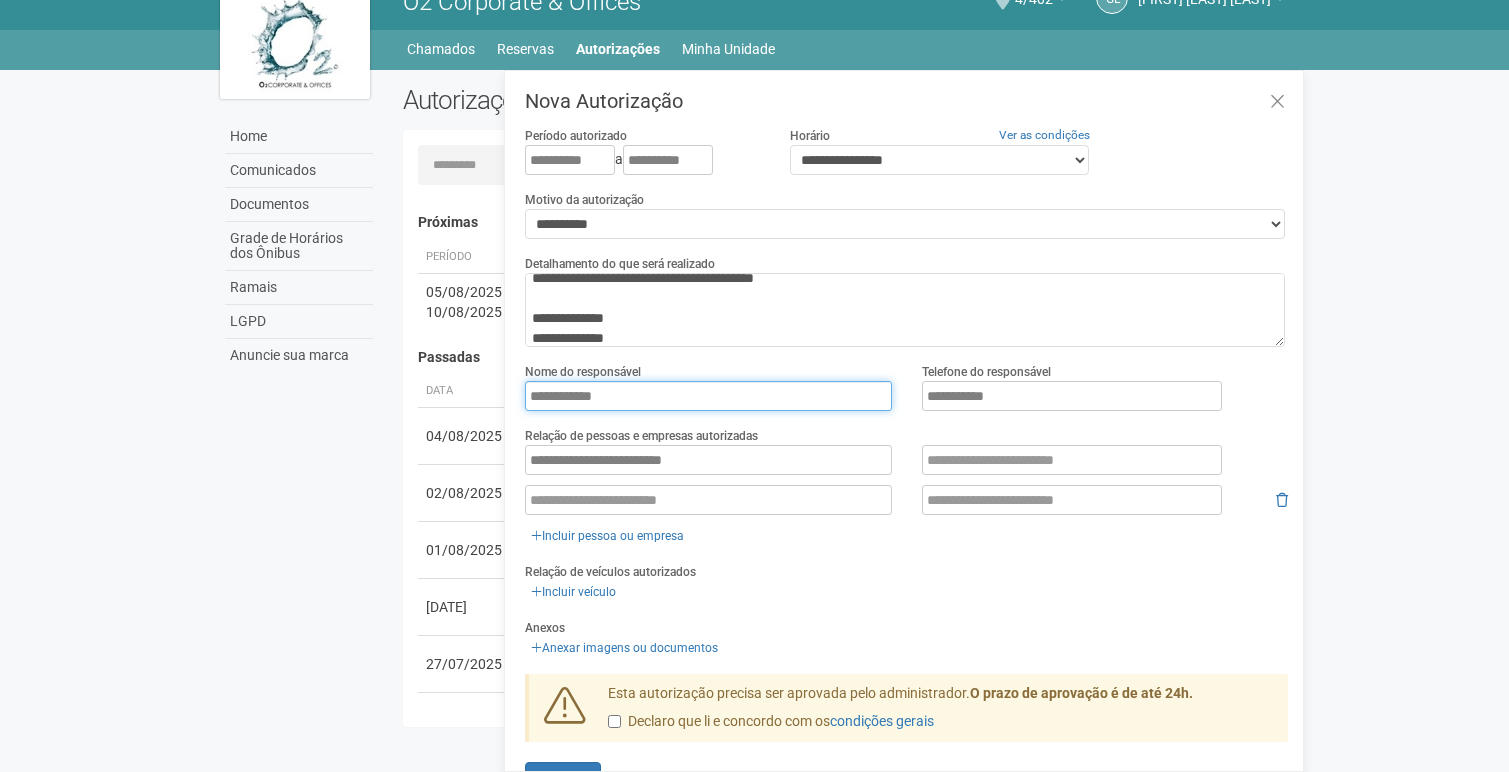 click on "**********" at bounding box center [708, 396] 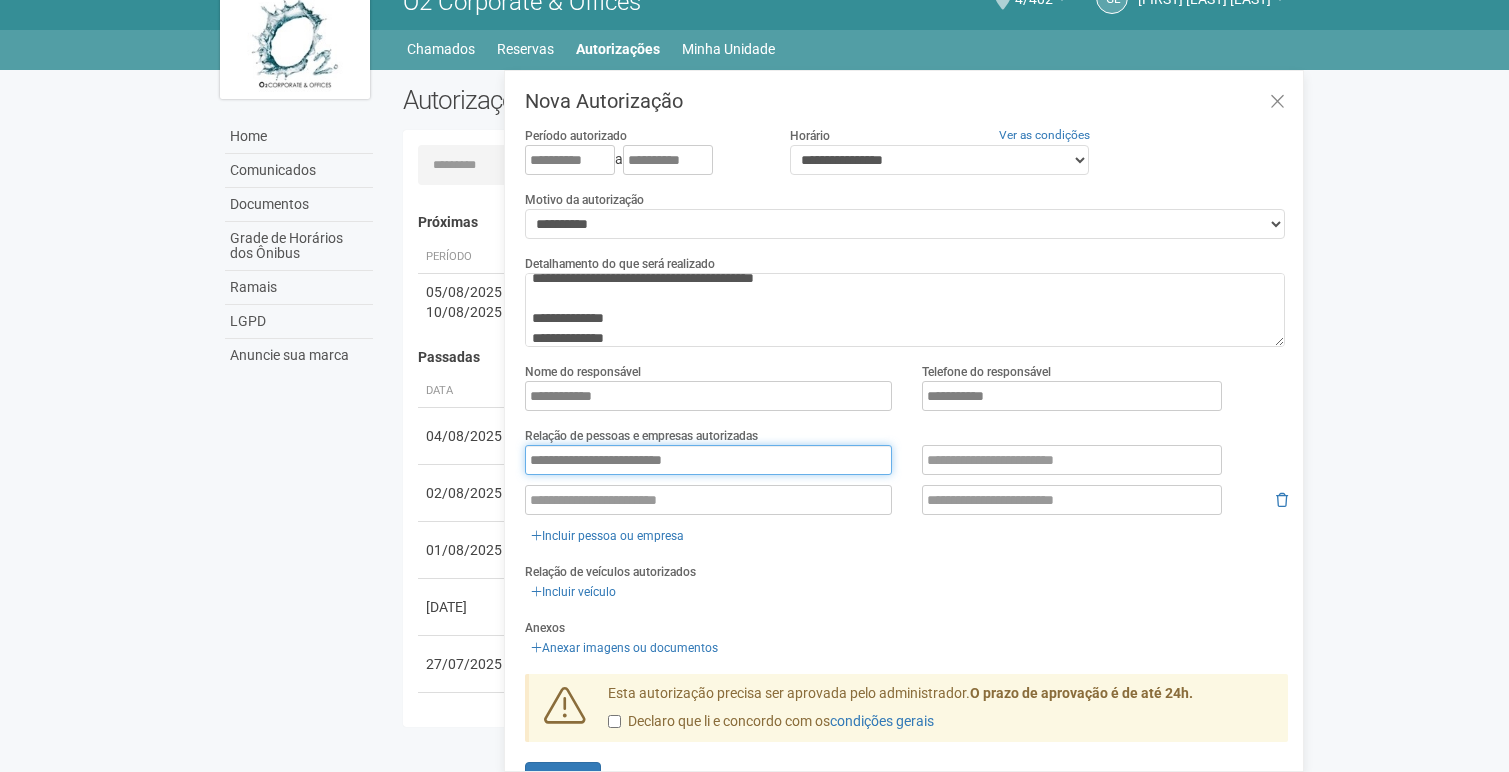 click on "**********" at bounding box center (708, 460) 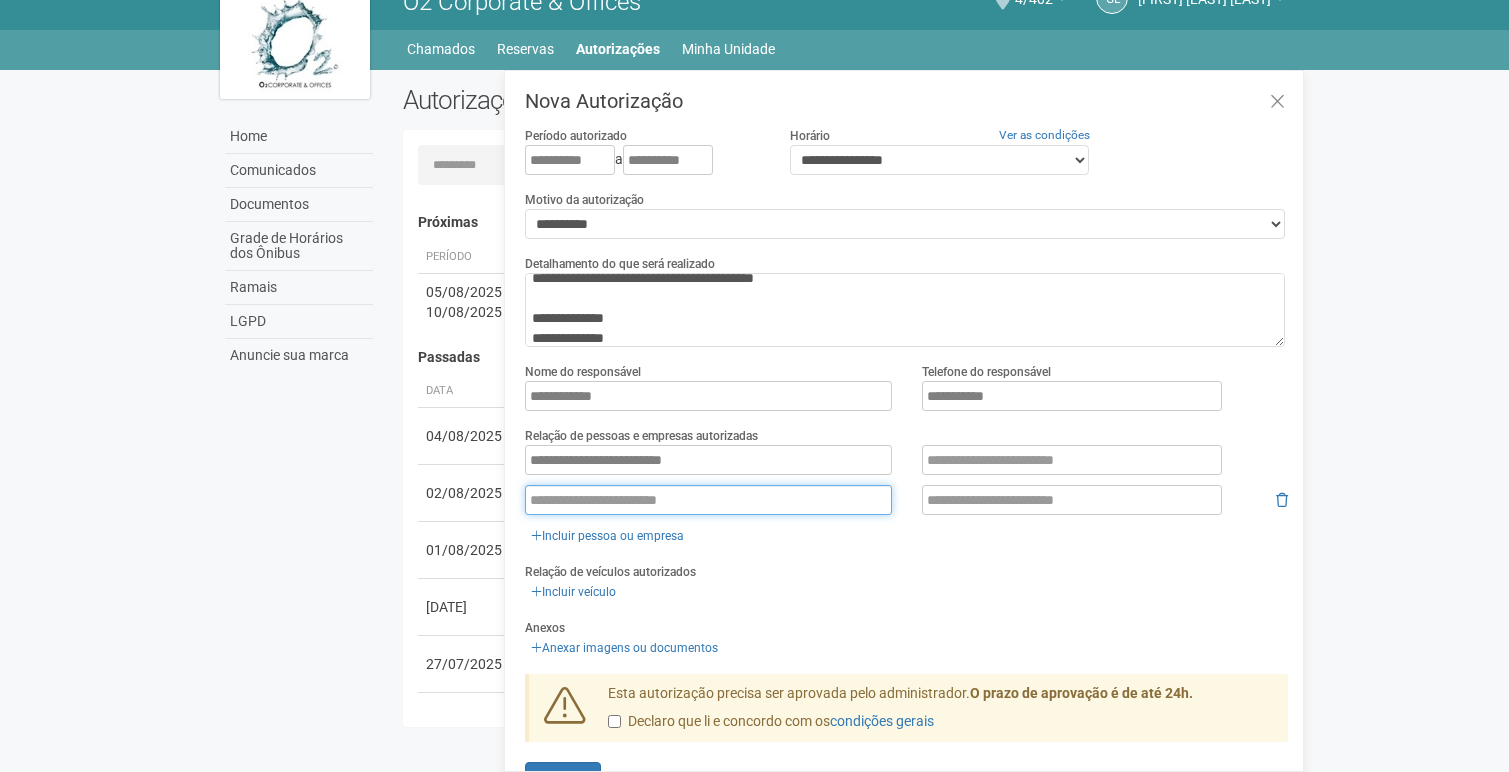 click at bounding box center (708, 500) 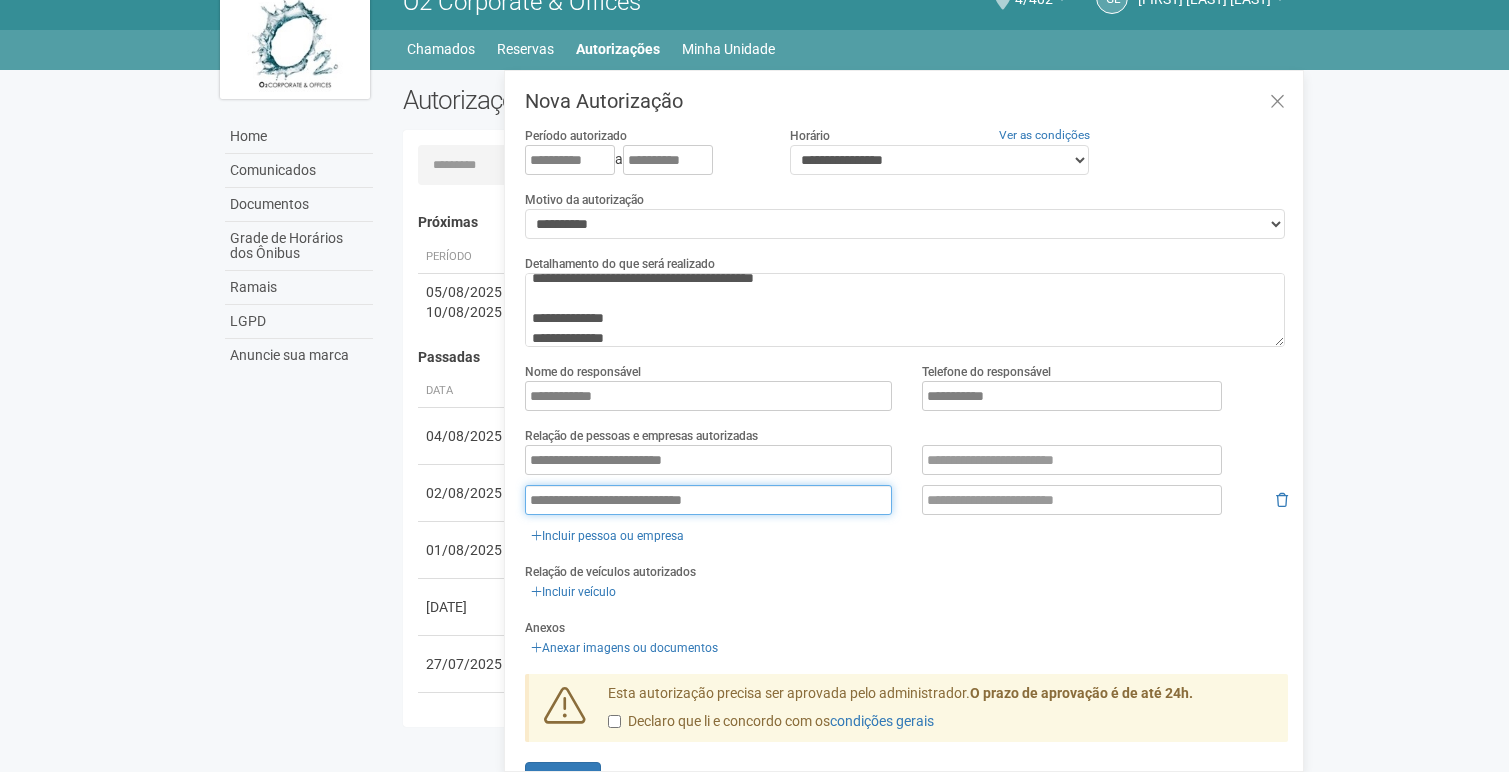 type on "**********" 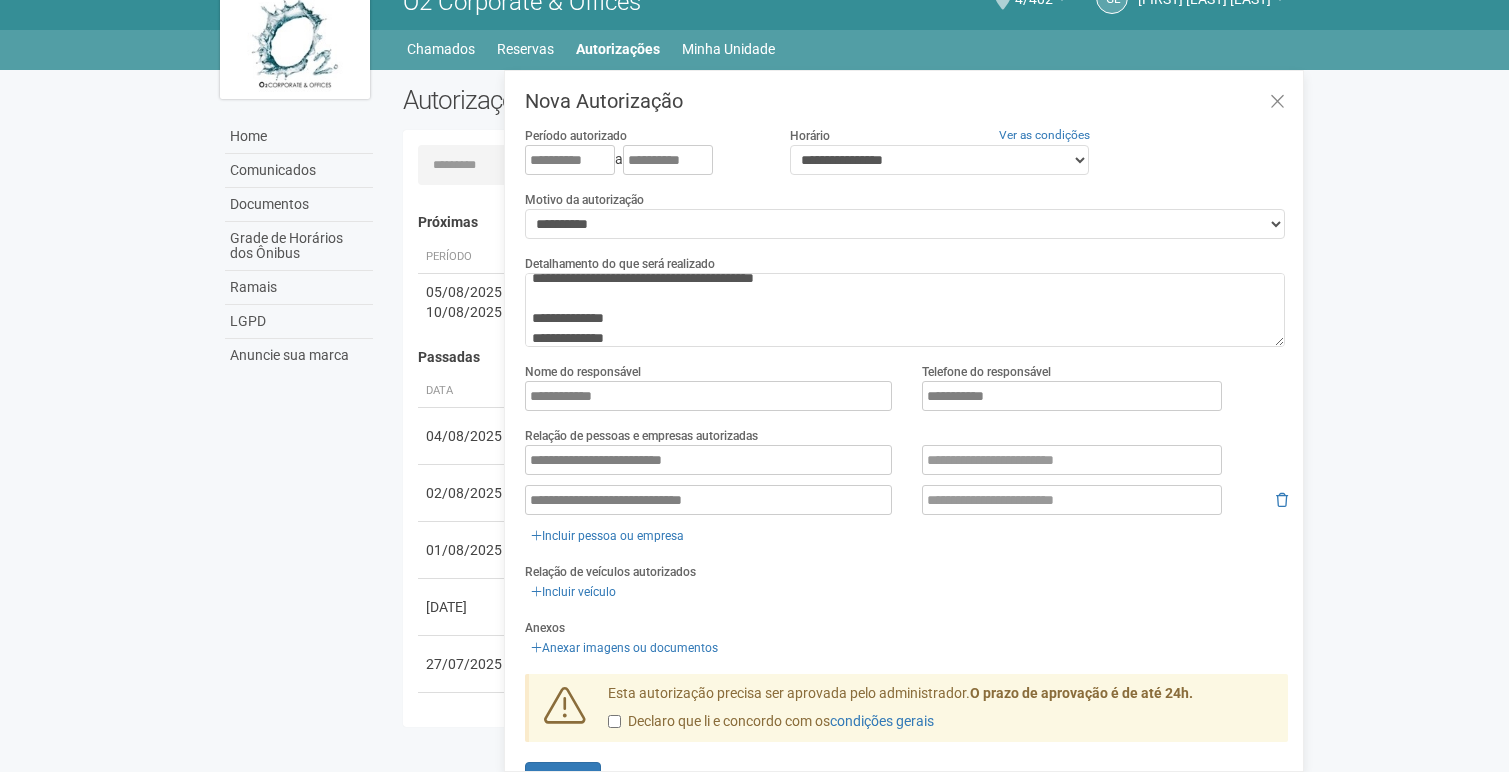 click on "Relação de veículos autorizados" at bounding box center (610, 572) 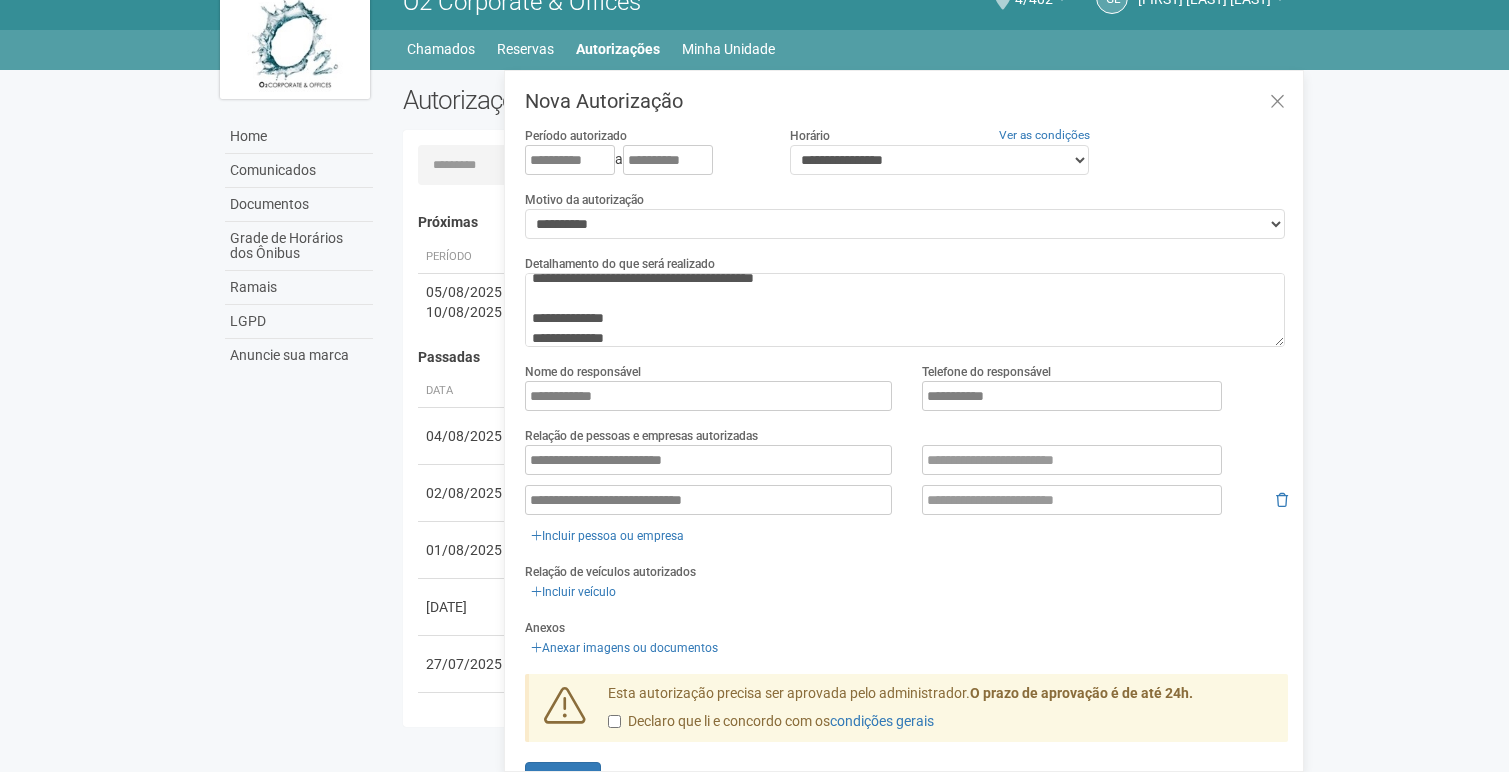 click on "Nova Autorização
Período autorizado
[DATE]
a
[DATE]
Horário
Ver as condições
[MASKED]
[MASKED]
[MASKED]
Motivo da autorização
[MASKED]
Detalhamento do que será realizado
[MASKED]
[MASKED]
[MASKED]
Nome do responsável
[MASKED]
Telefone do responsável
[MASKED]
Relação de pessoas e empresas autorizadas
[MASKED]" at bounding box center [906, 460] 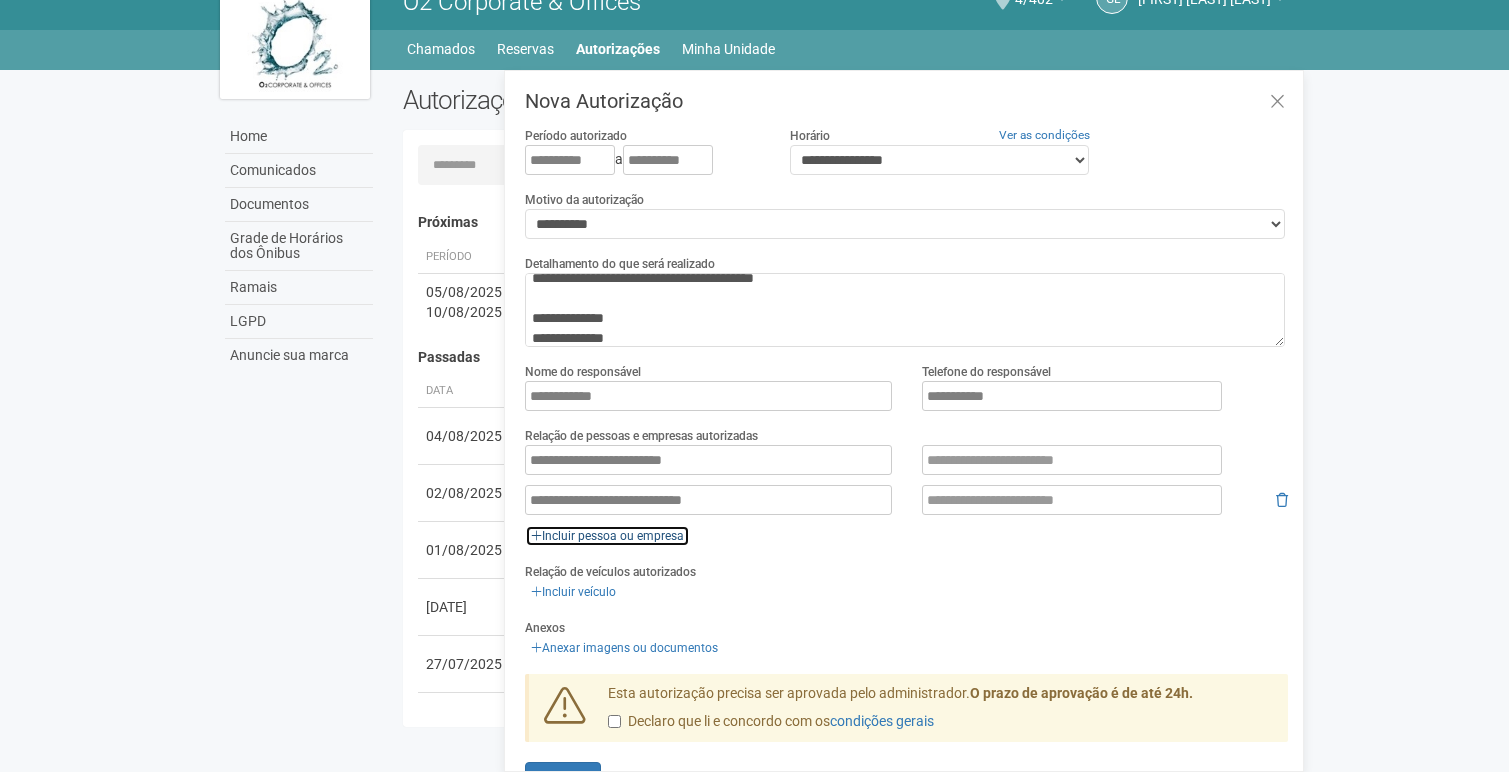 click on "Incluir pessoa ou empresa" at bounding box center (607, 536) 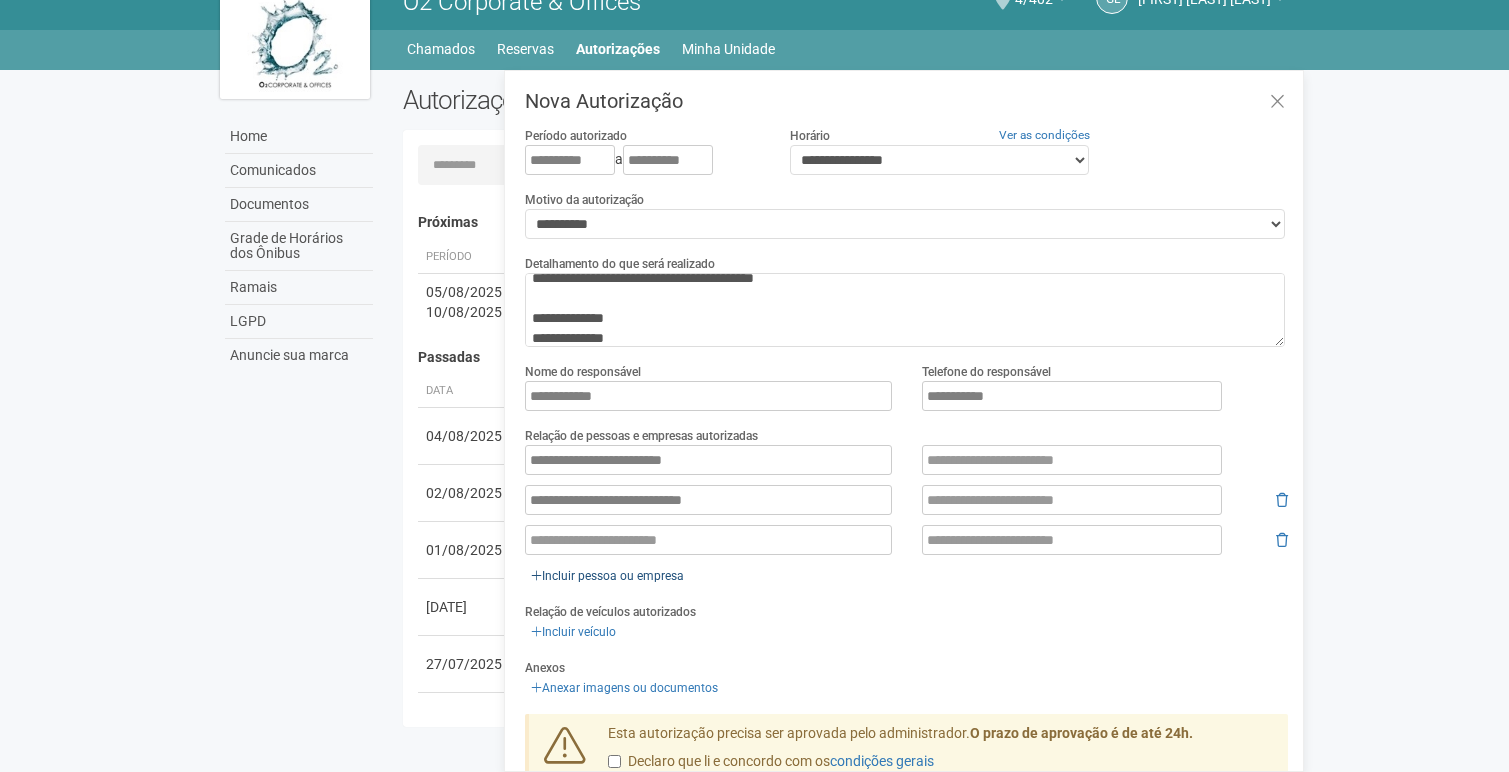 click at bounding box center [708, 540] 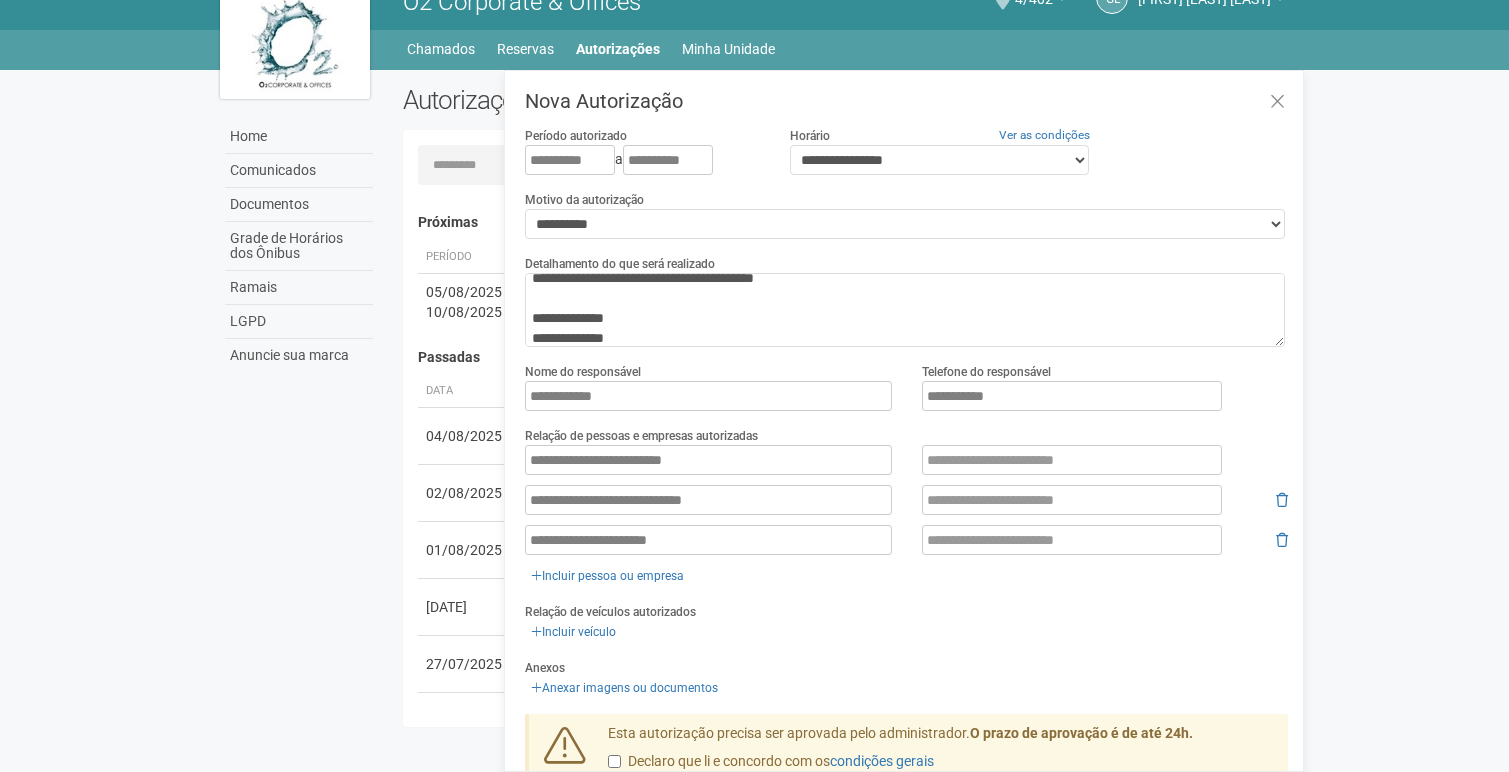 type on "**********" 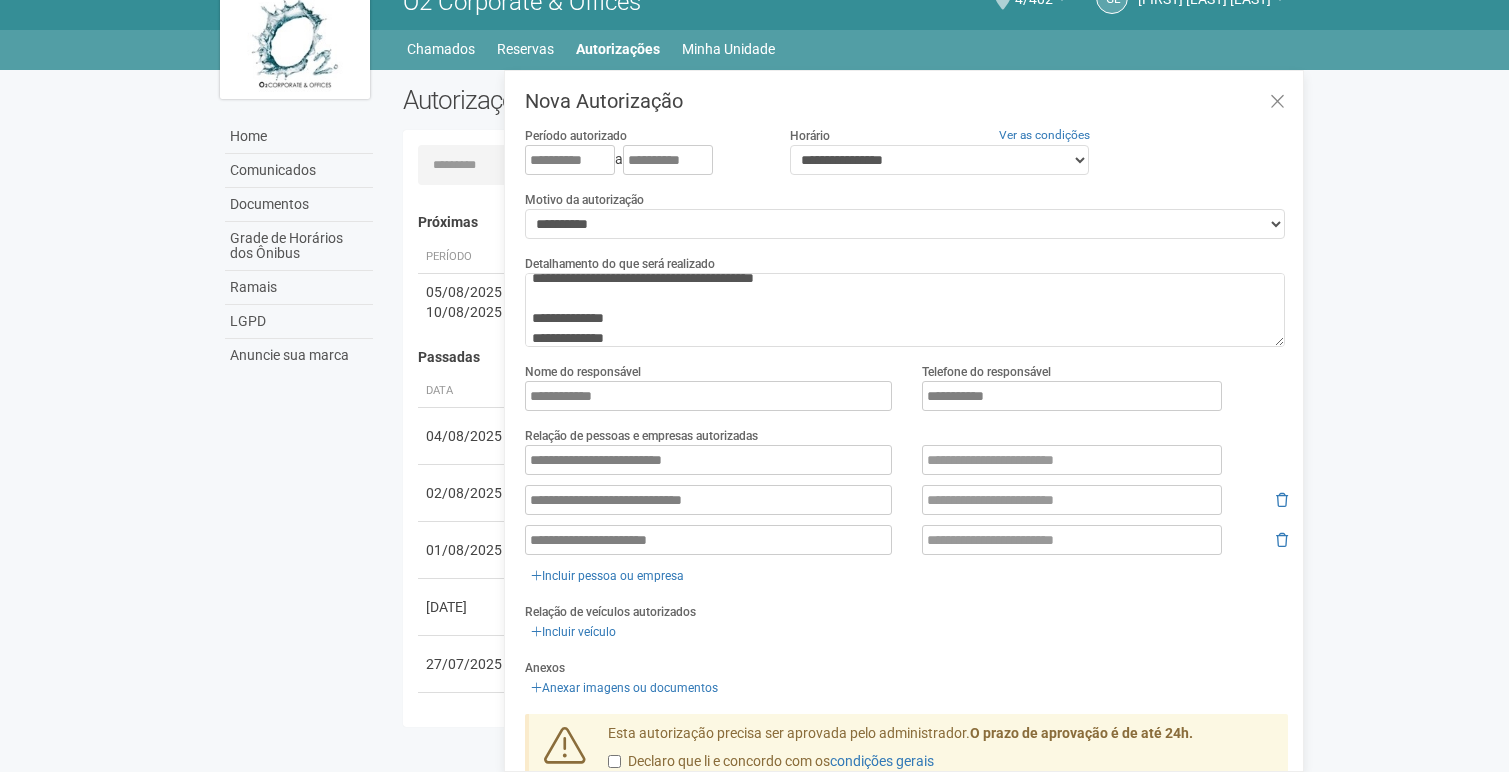 click on "Nome do responsável
[MASKED]
Telefone do responsável
[MASKED]" at bounding box center (906, 394) 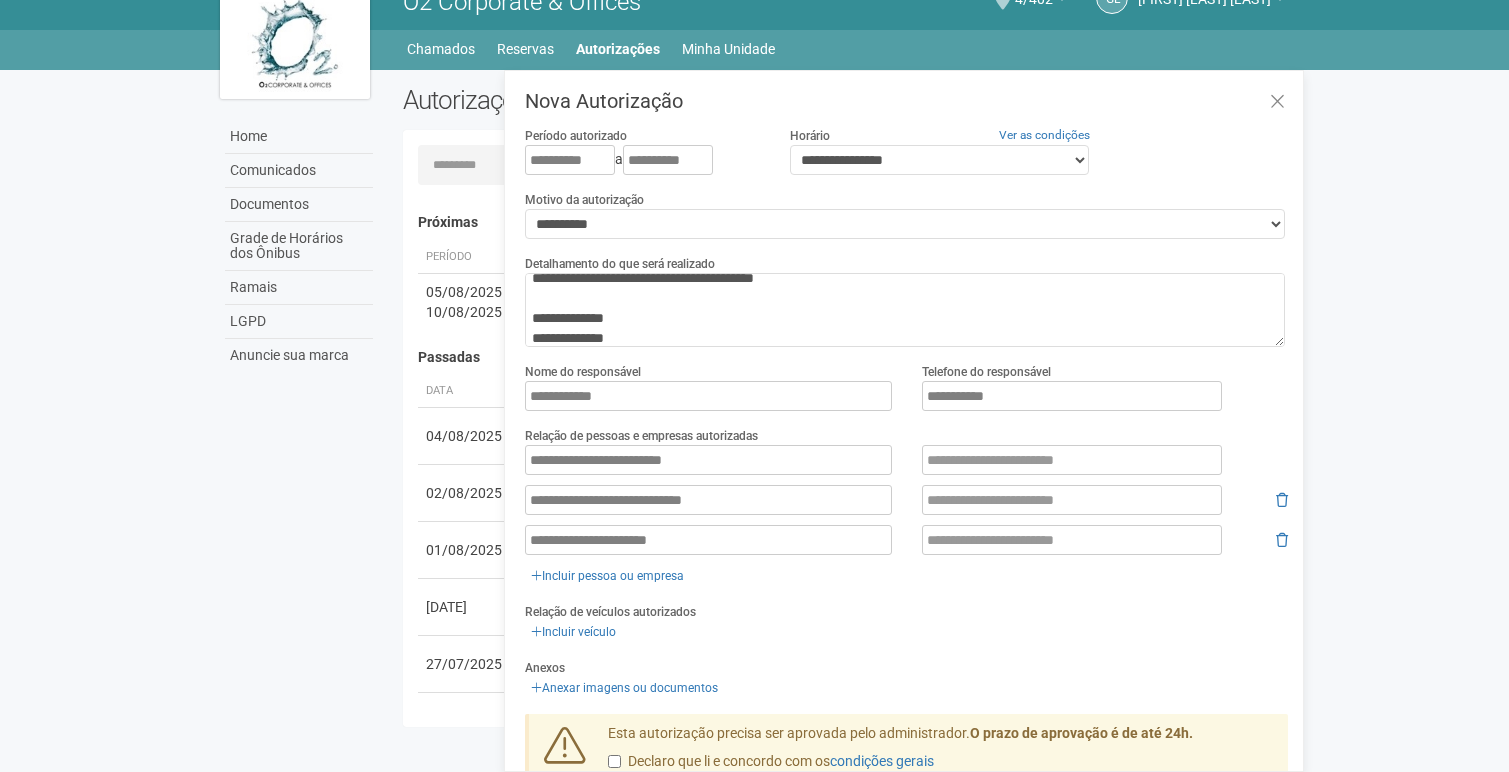 click on "Relação de pessoas e empresas autorizadas
[MASKED]
[MASKED]
[MASKED]
Incluir pessoa ou empresa" at bounding box center [906, 506] 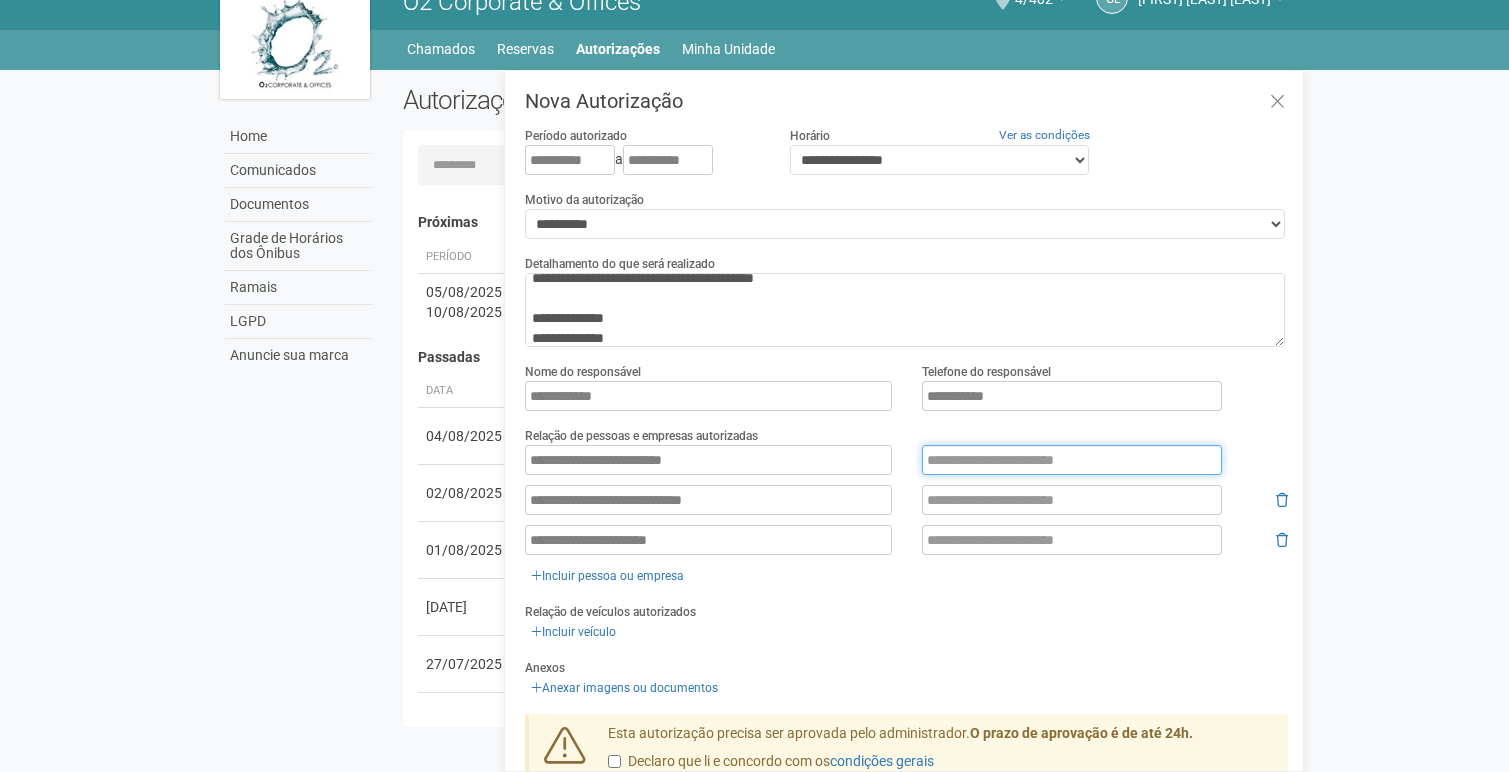 click at bounding box center [1072, 460] 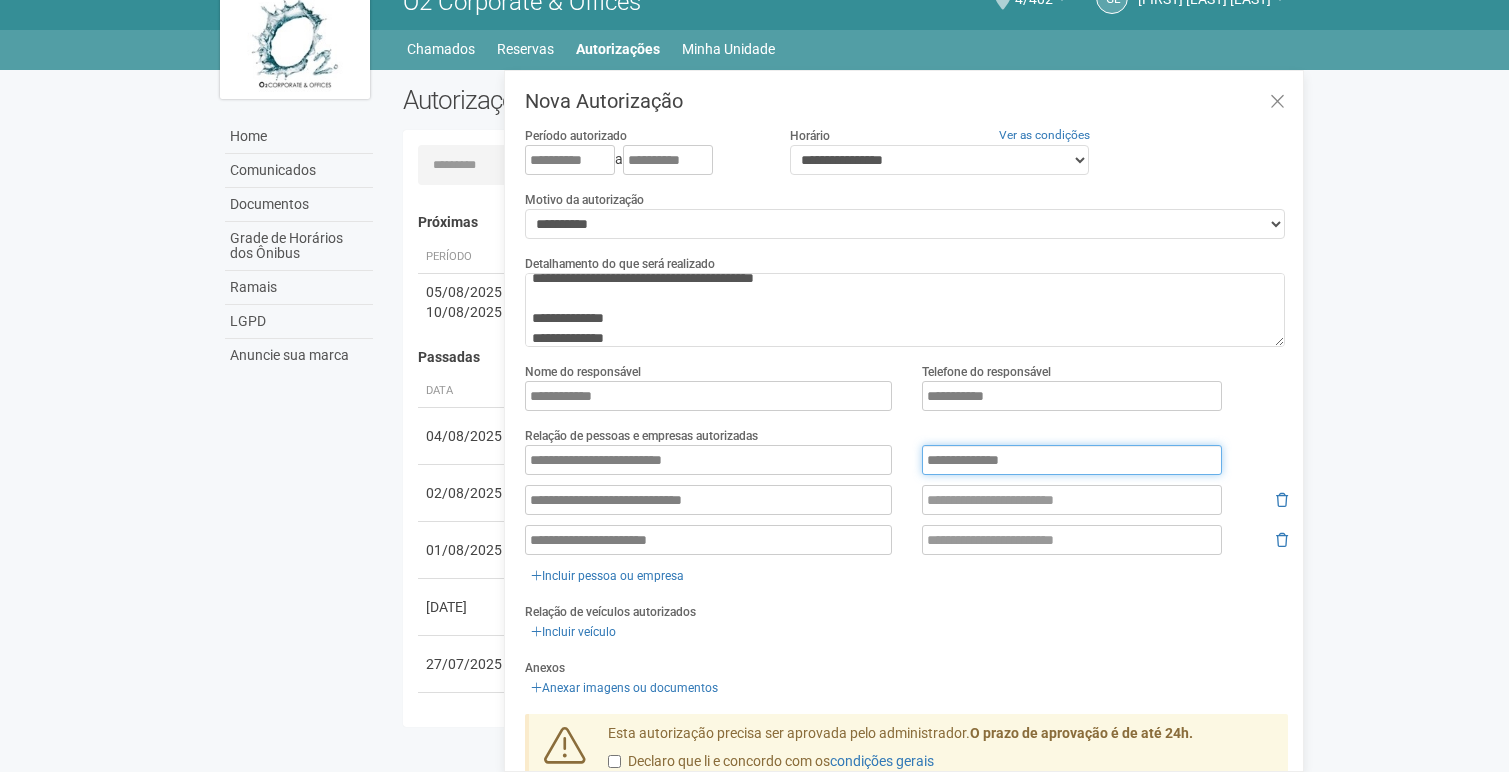 type on "**********" 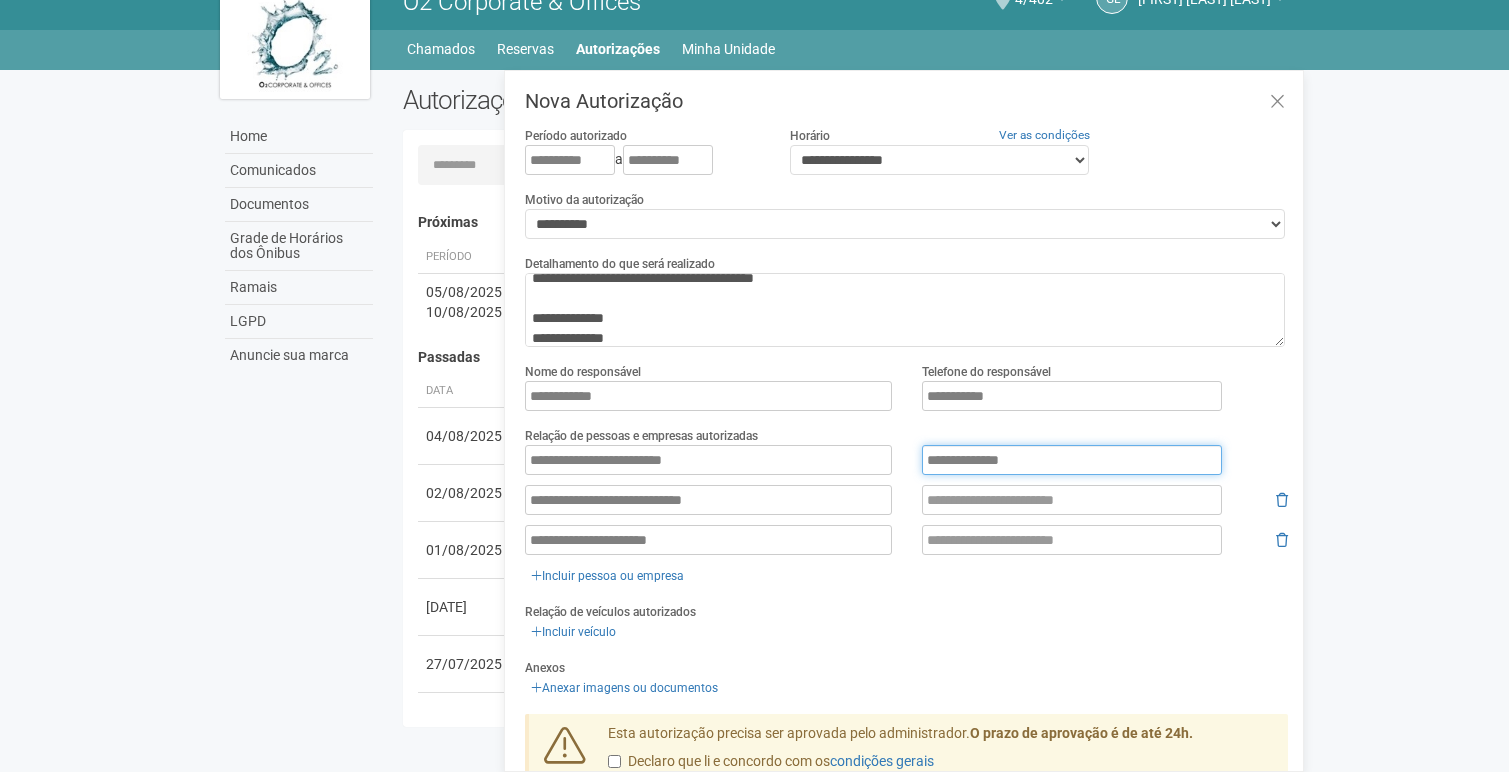 click on "**********" at bounding box center (1072, 460) 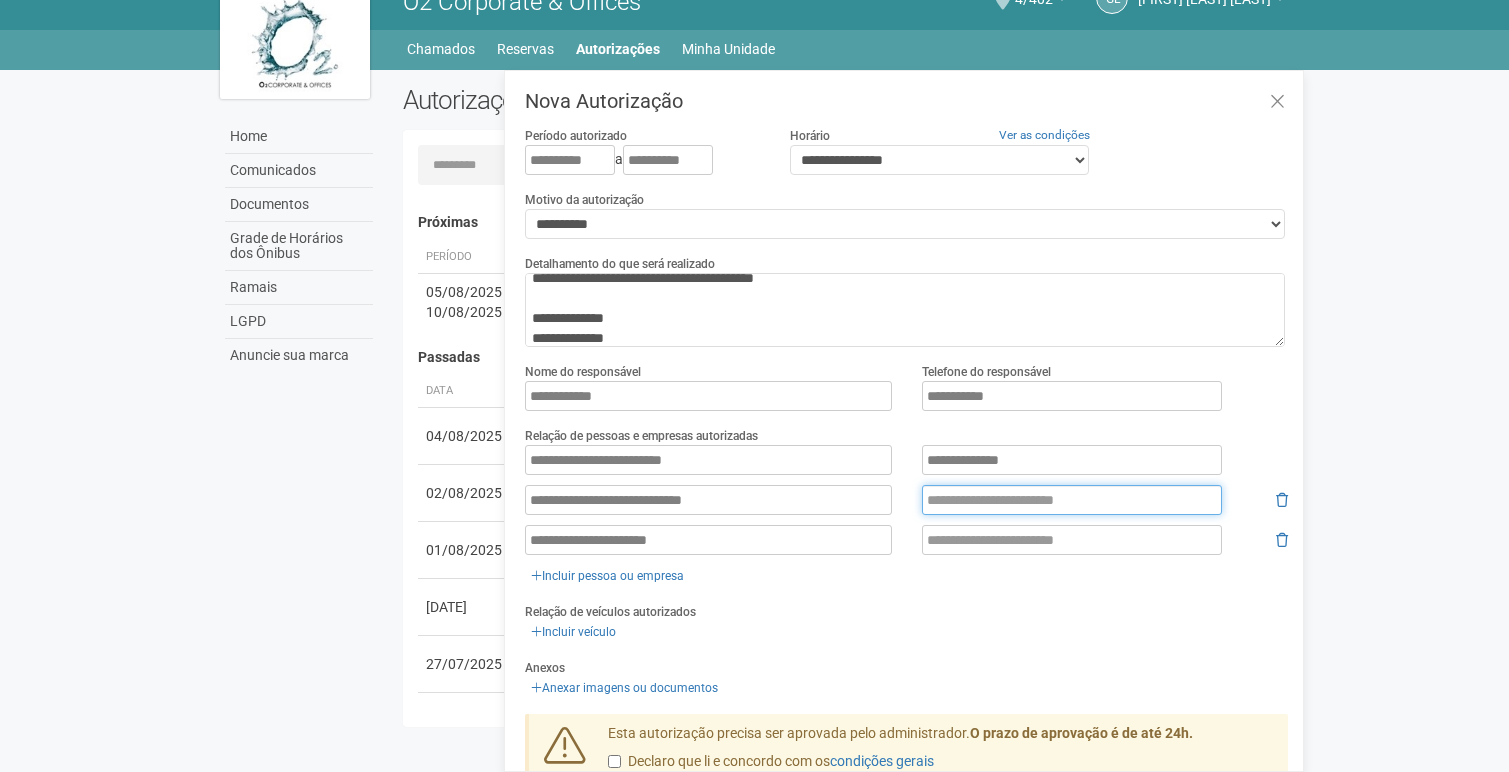 click at bounding box center [1072, 500] 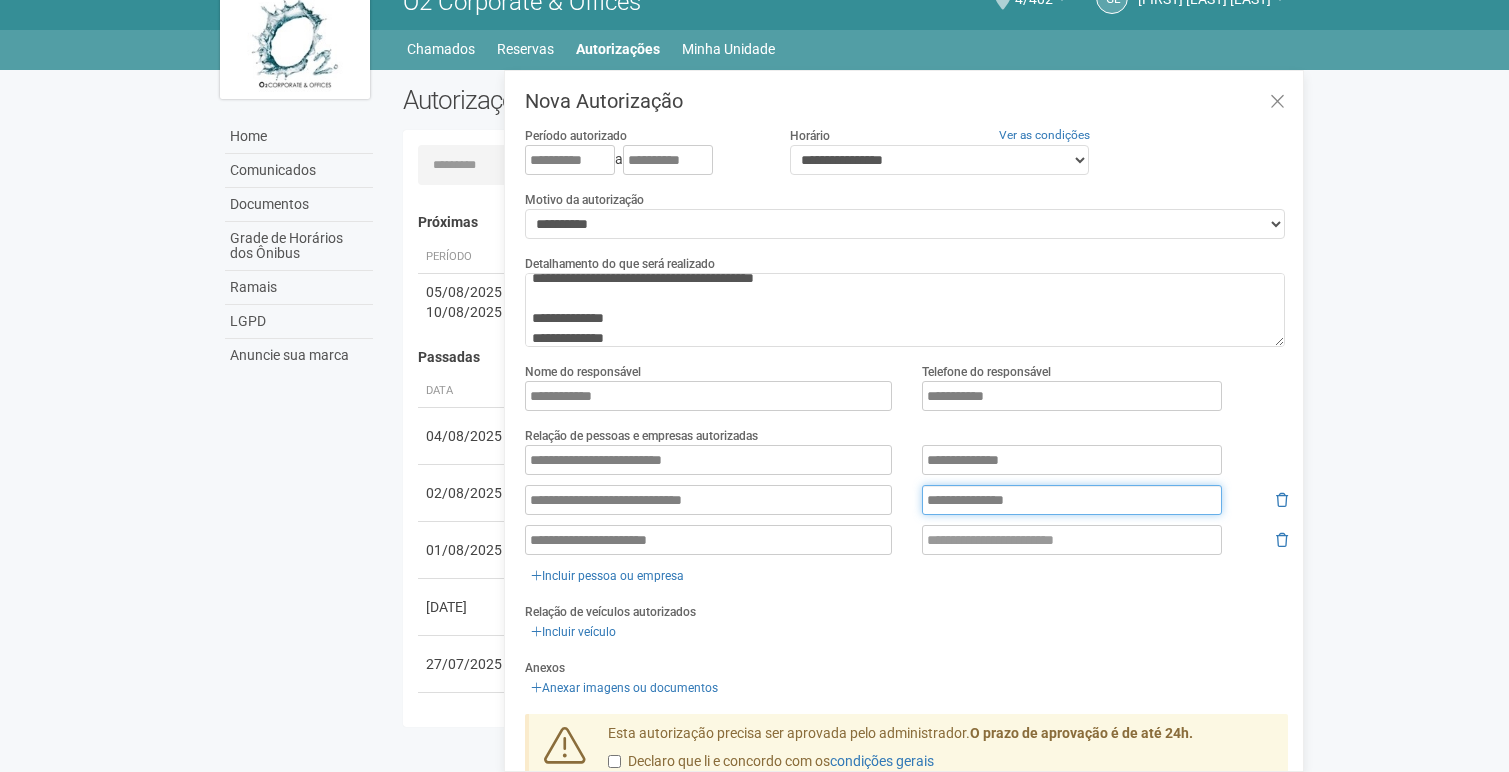type on "**********" 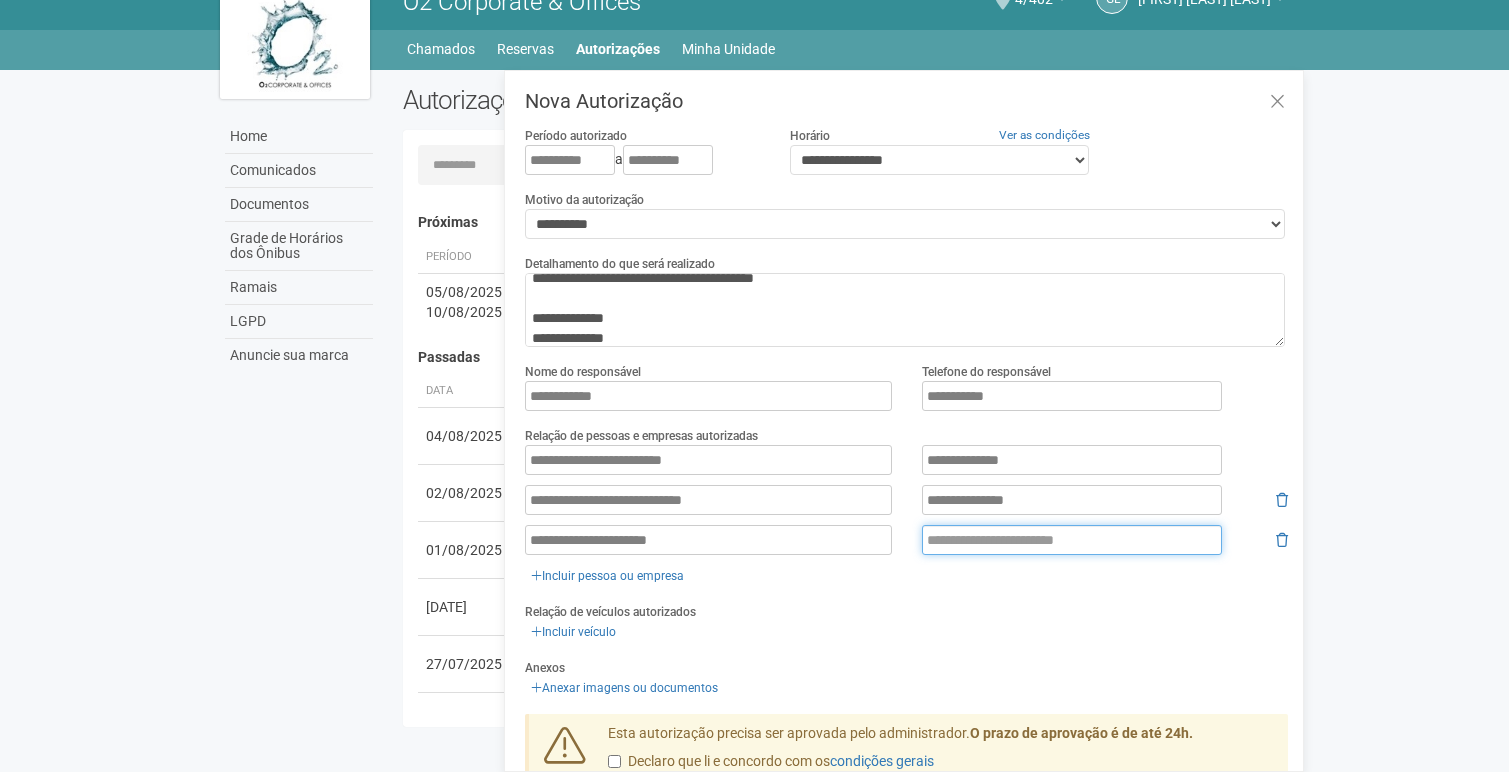 click at bounding box center (1072, 540) 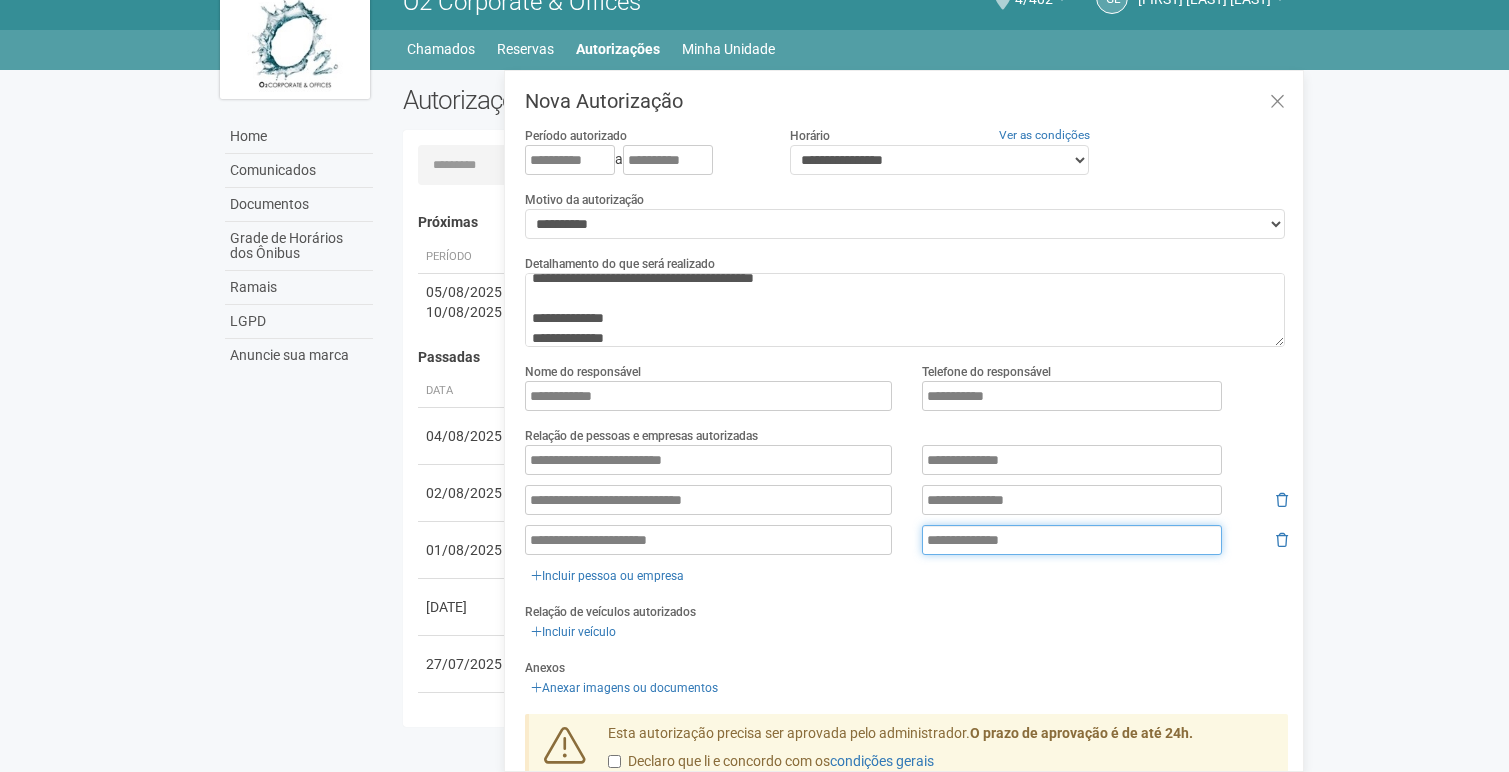 type on "**********" 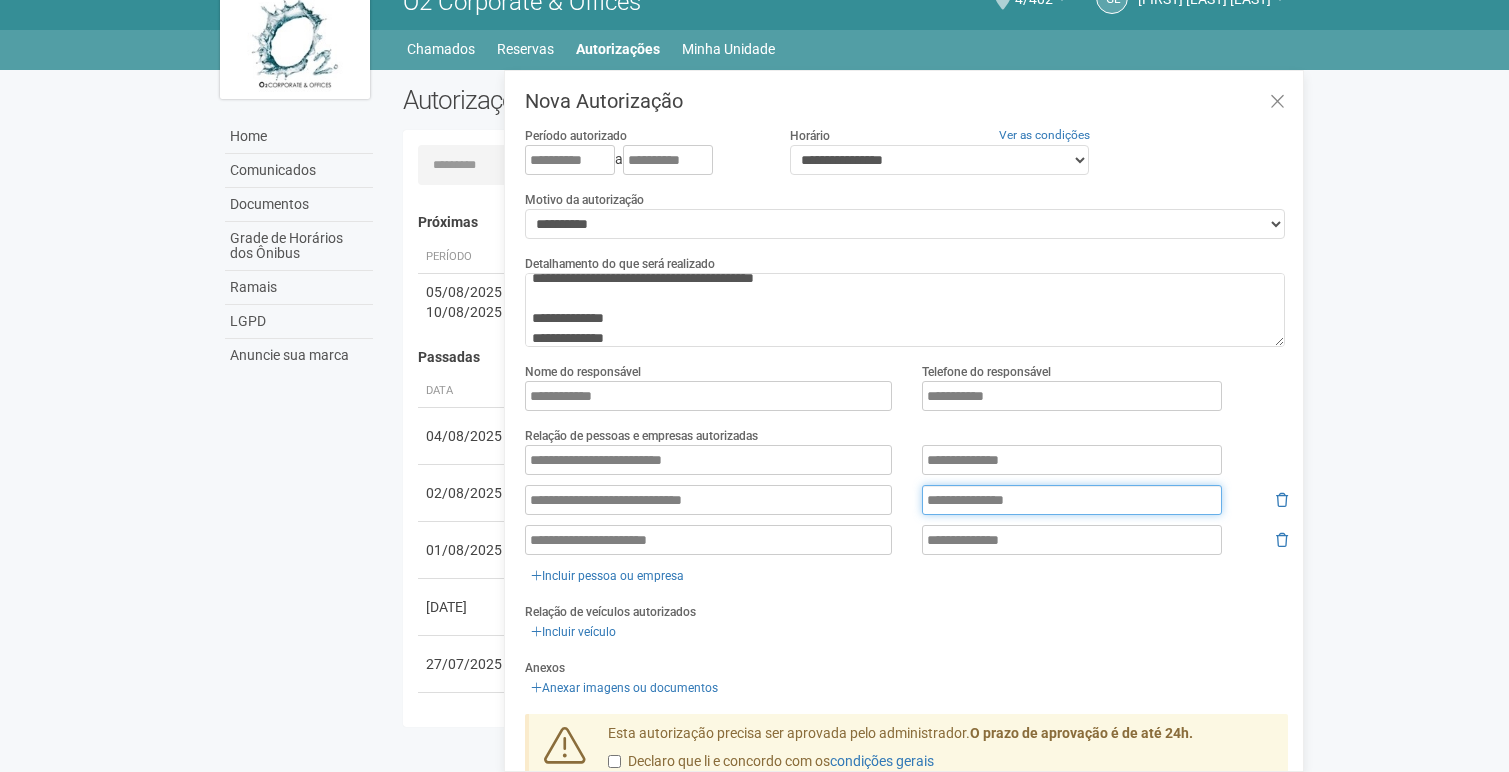 click on "**********" at bounding box center (1072, 500) 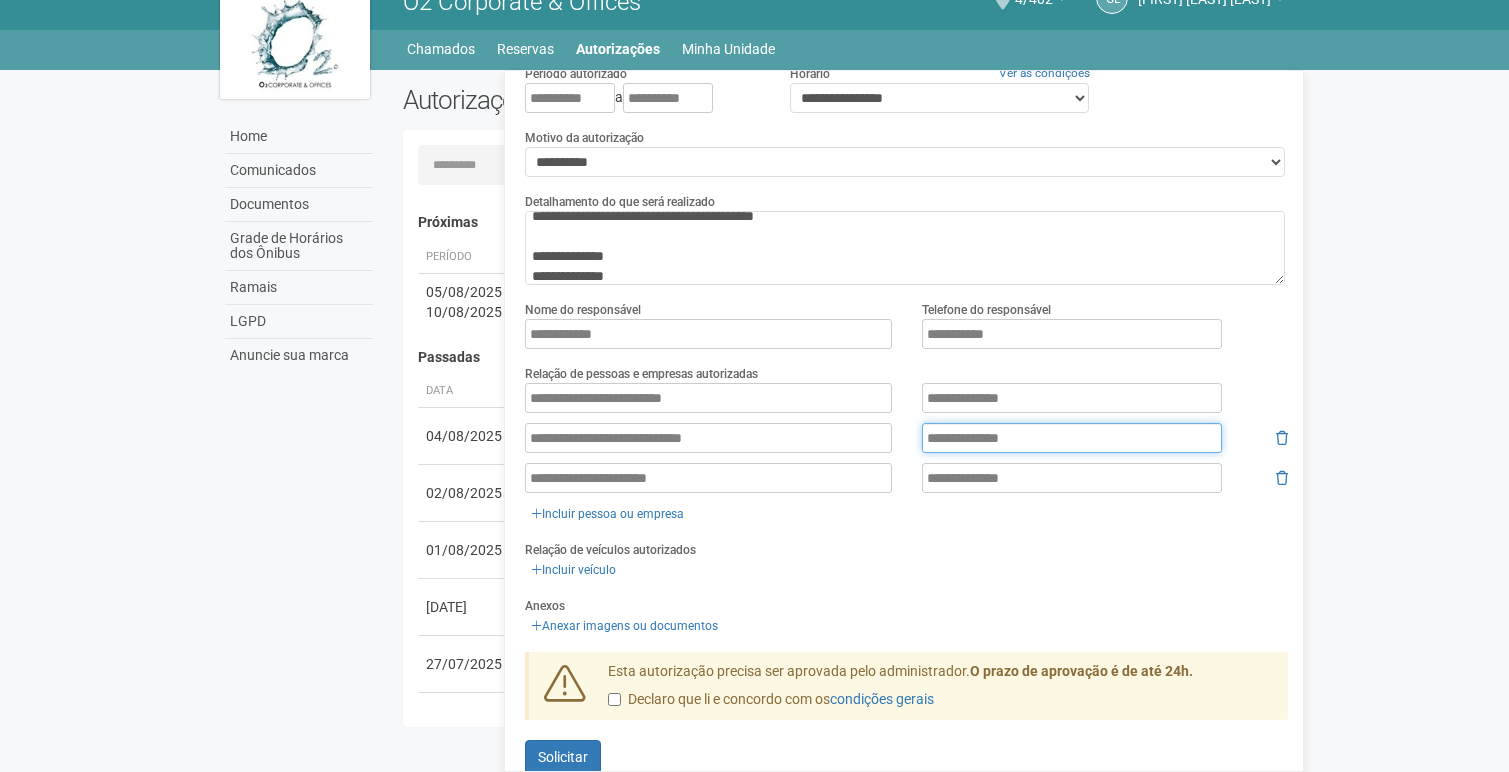 scroll, scrollTop: 94, scrollLeft: 0, axis: vertical 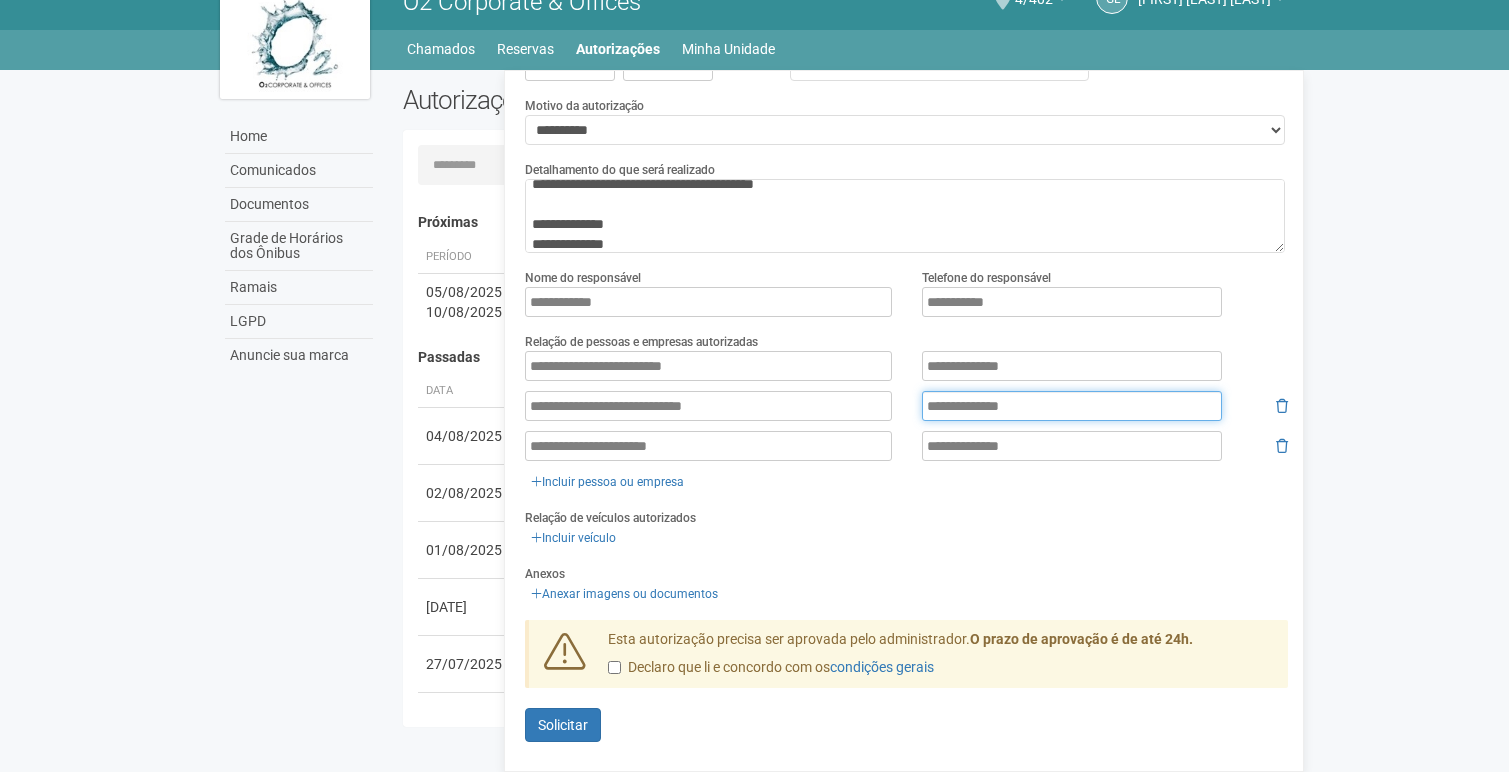 type on "**********" 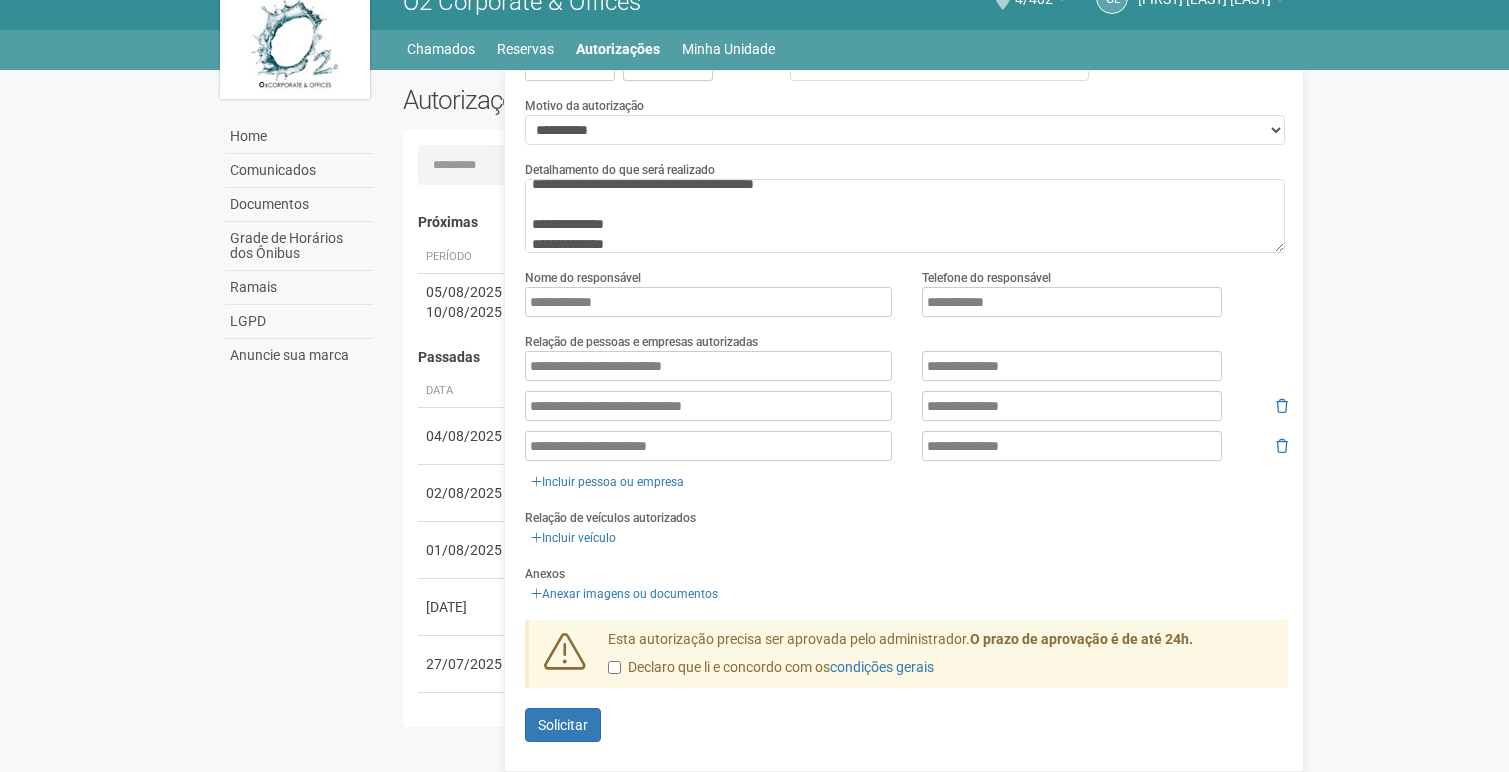 click on "Declaro que li e concordo com os
condições gerais" at bounding box center [771, 668] 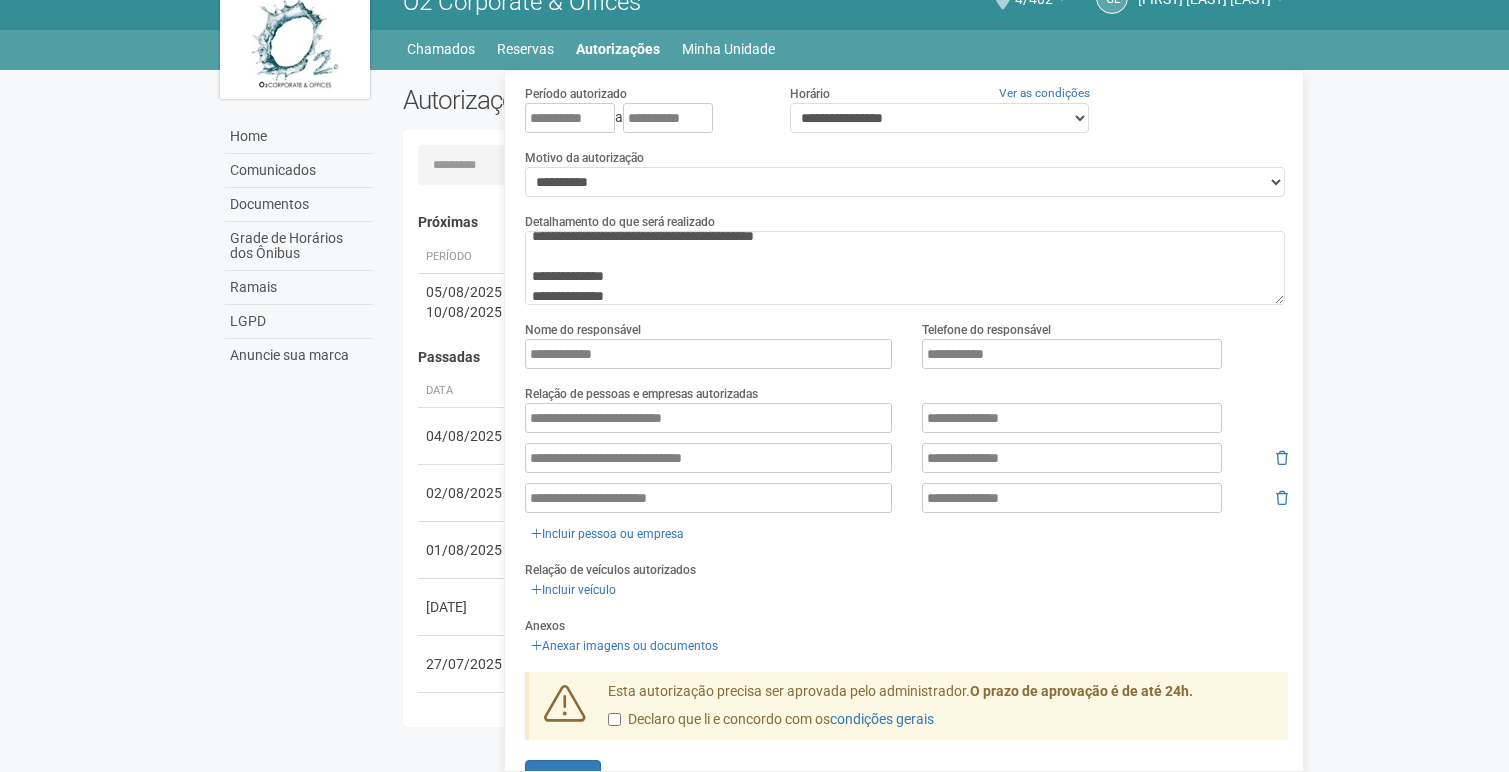 scroll, scrollTop: 94, scrollLeft: 0, axis: vertical 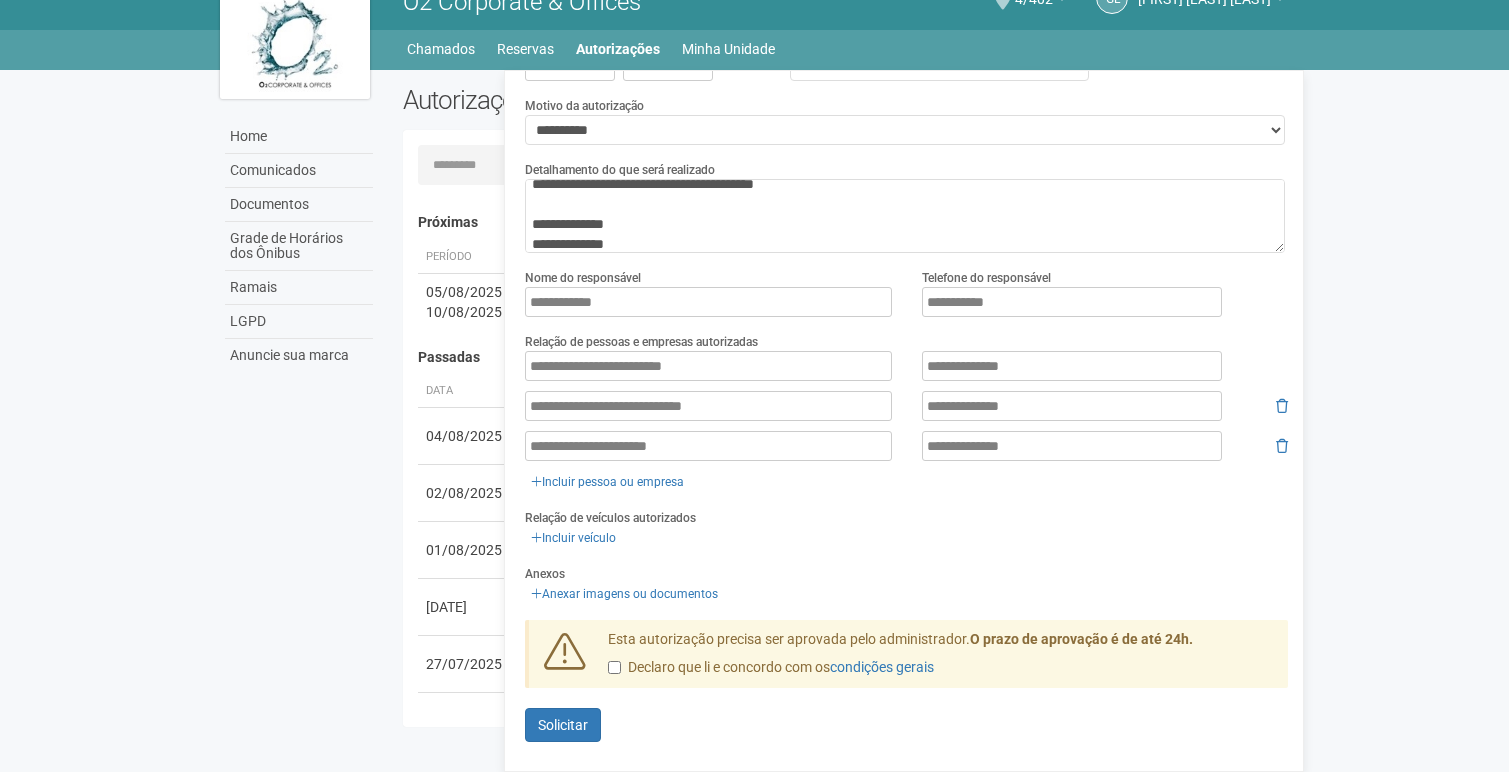 click on "Declaro que li e concordo com os
condições gerais" at bounding box center [771, 668] 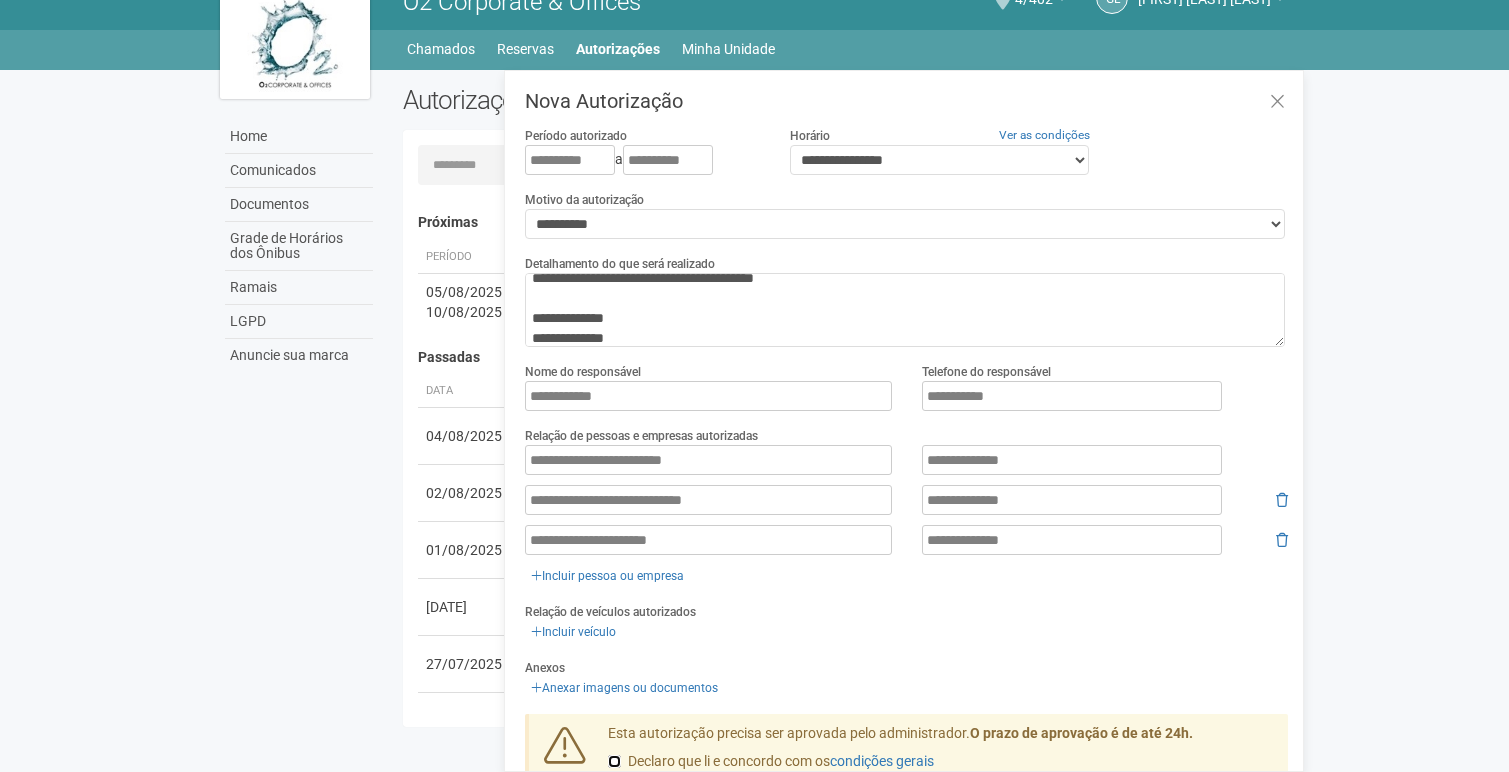 scroll, scrollTop: 94, scrollLeft: 0, axis: vertical 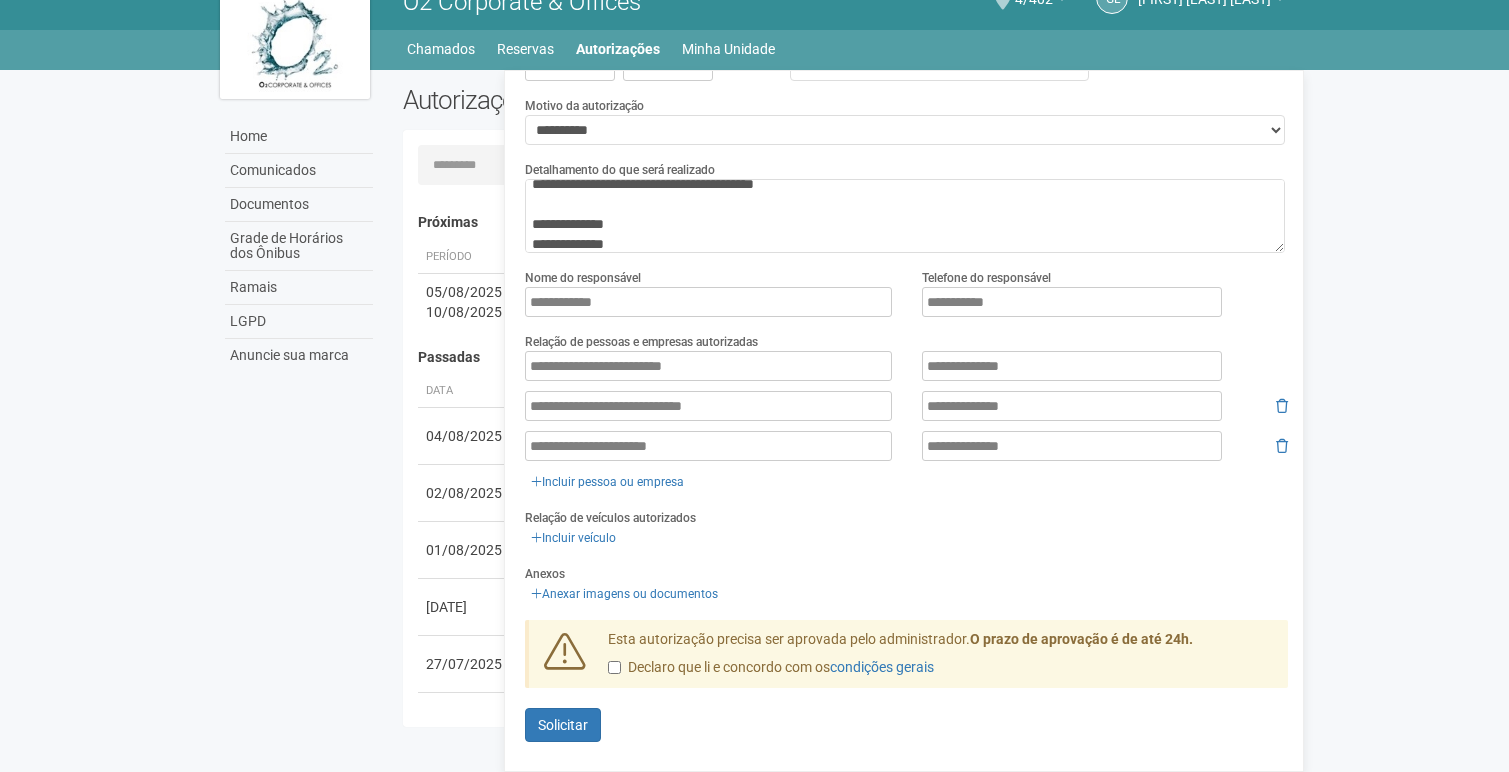 click on "Esta autorização precisa ser aprovada pelo administrador.
O prazo de aprovação é de até 24h.
Declaro que li e concordo com os
condições gerais" at bounding box center [908, 659] 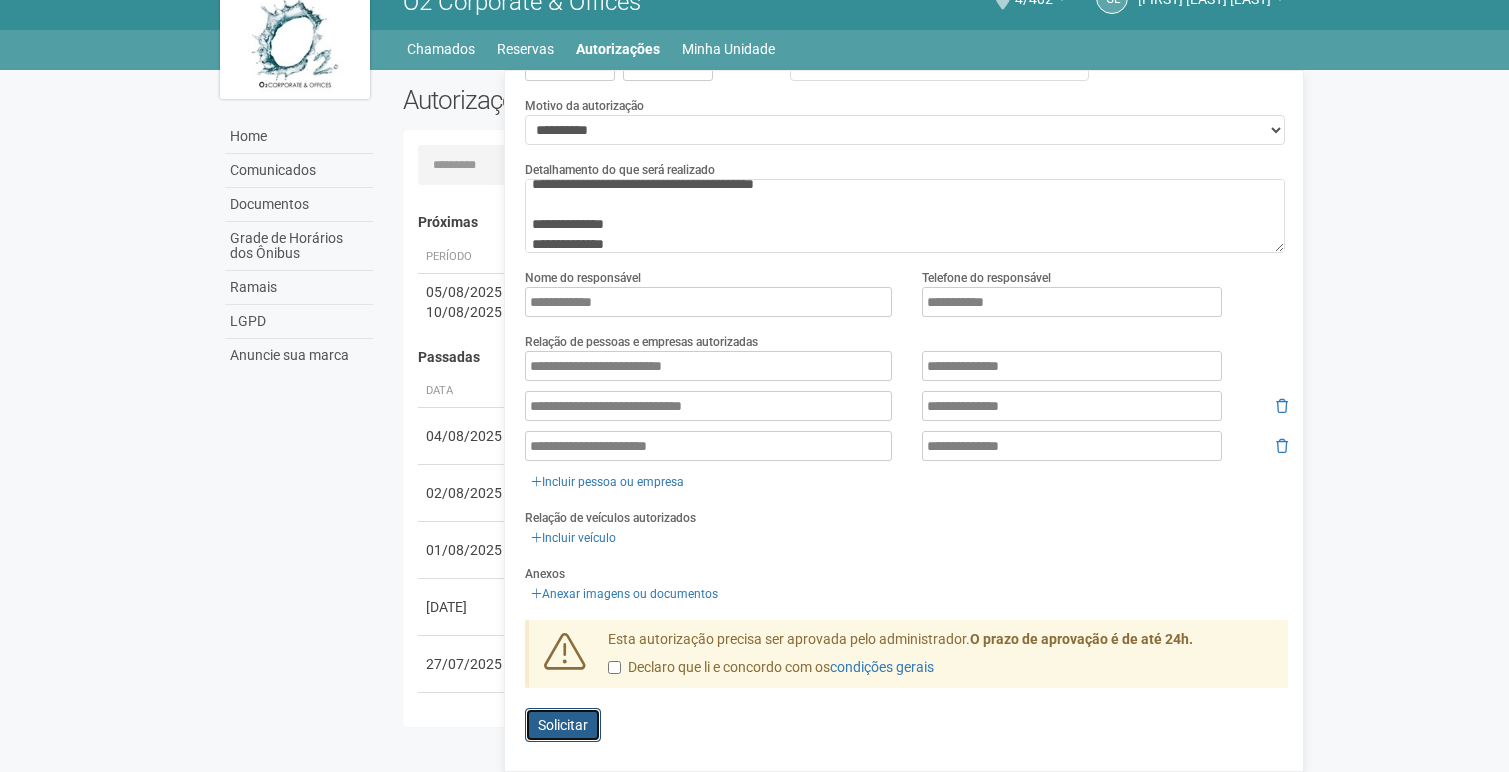 click on "Enviando...
Solicitar" at bounding box center (563, 725) 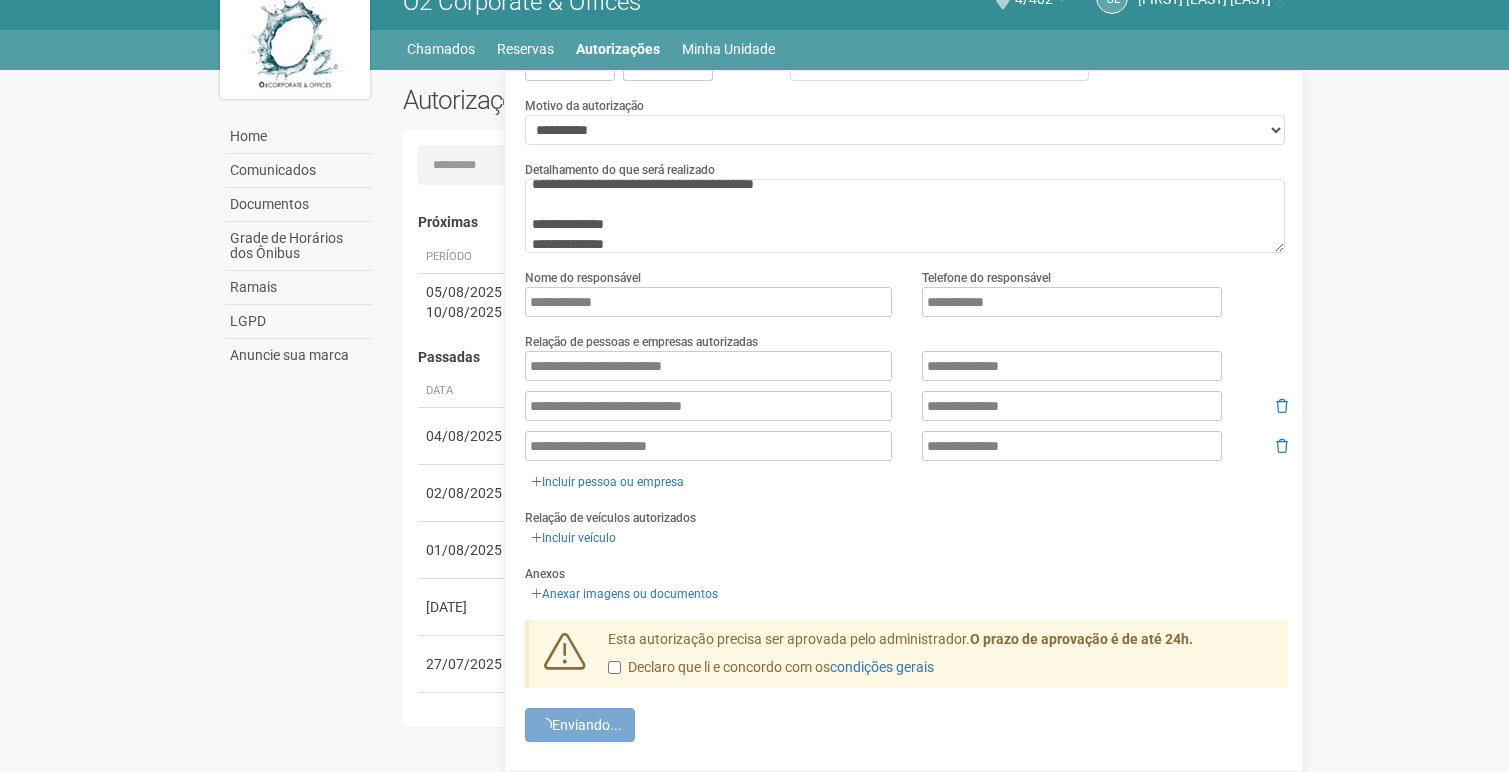 scroll, scrollTop: 0, scrollLeft: 0, axis: both 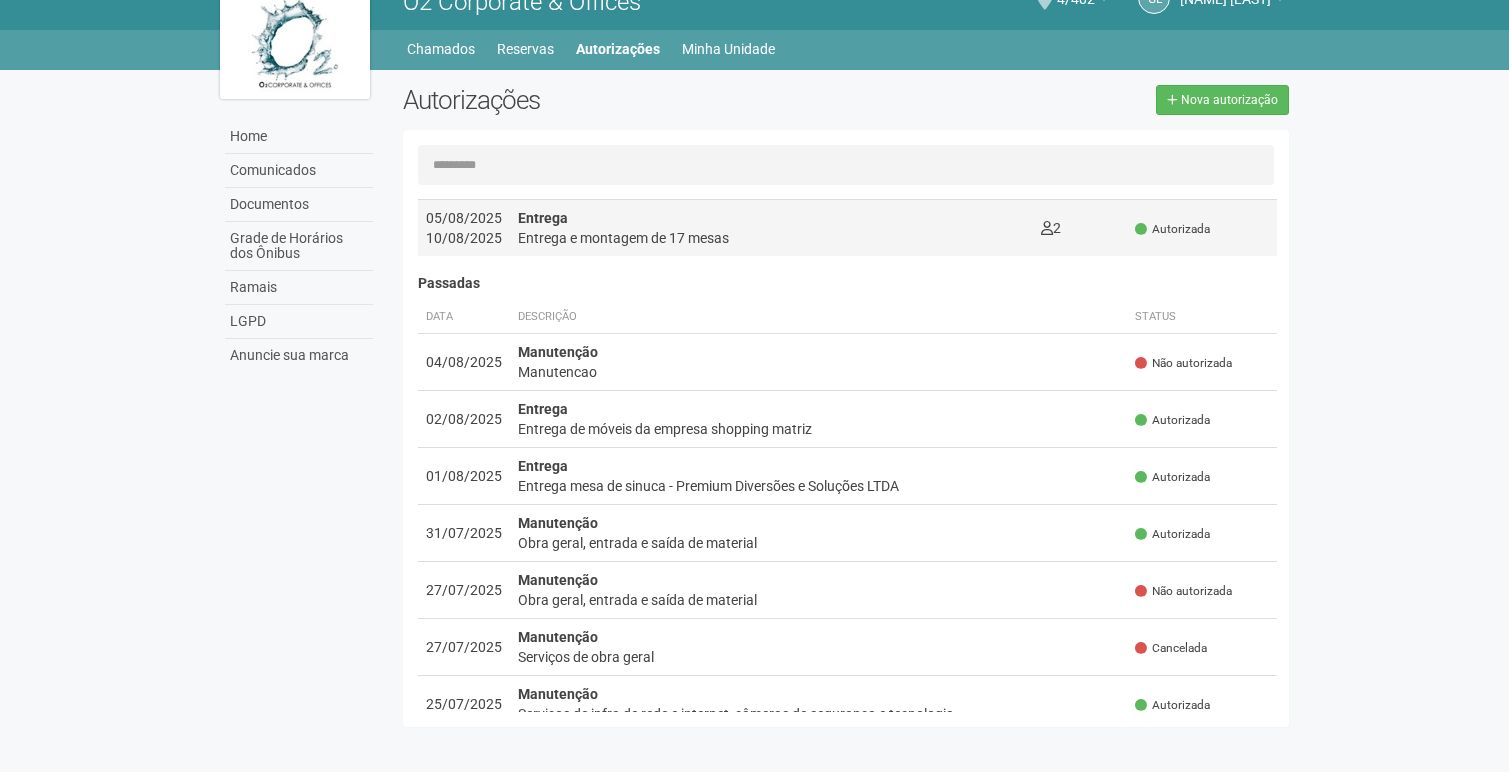 click on "Entrega
Entrega e montagem de 17 mesas
2
0" at bounding box center (771, 227) 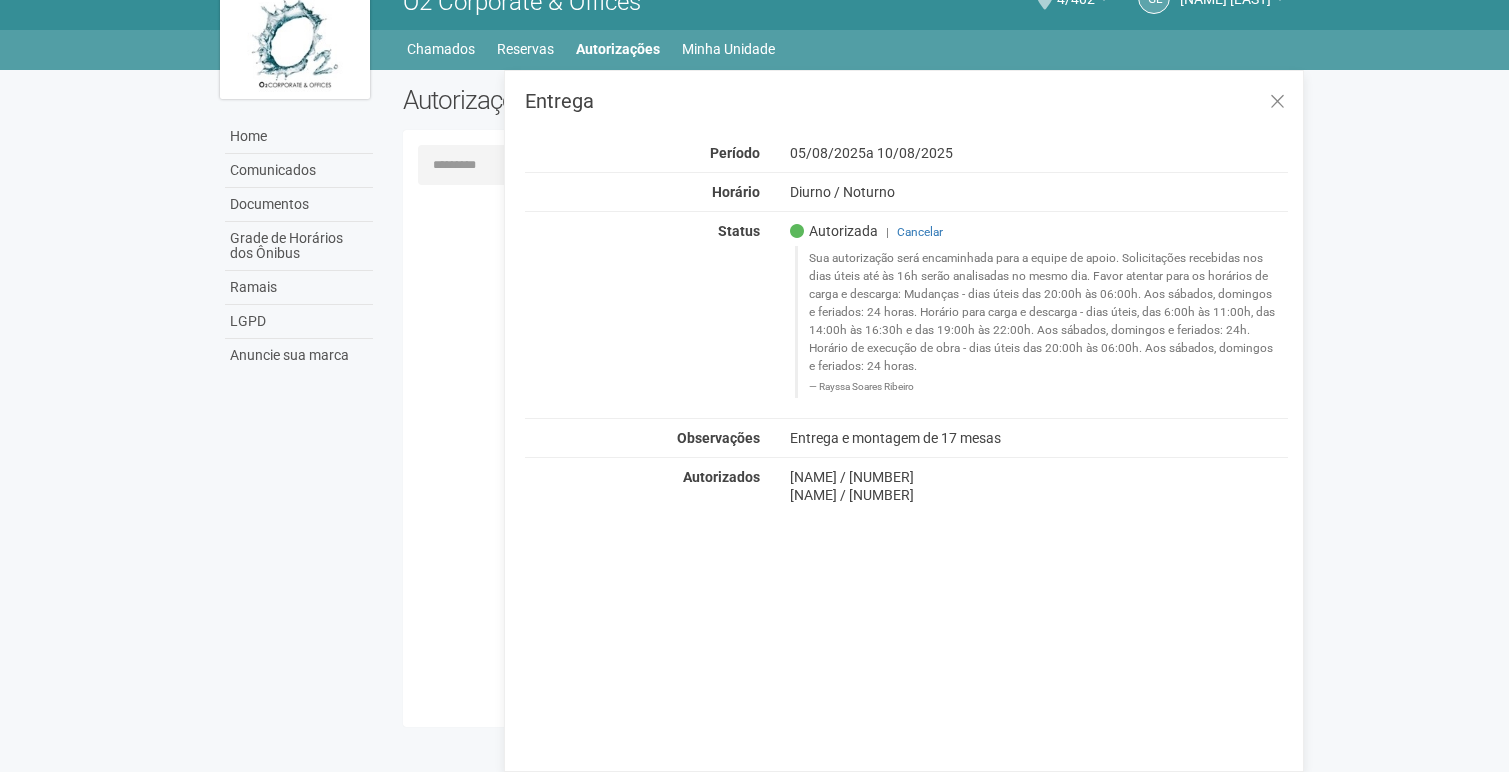 scroll, scrollTop: 0, scrollLeft: 0, axis: both 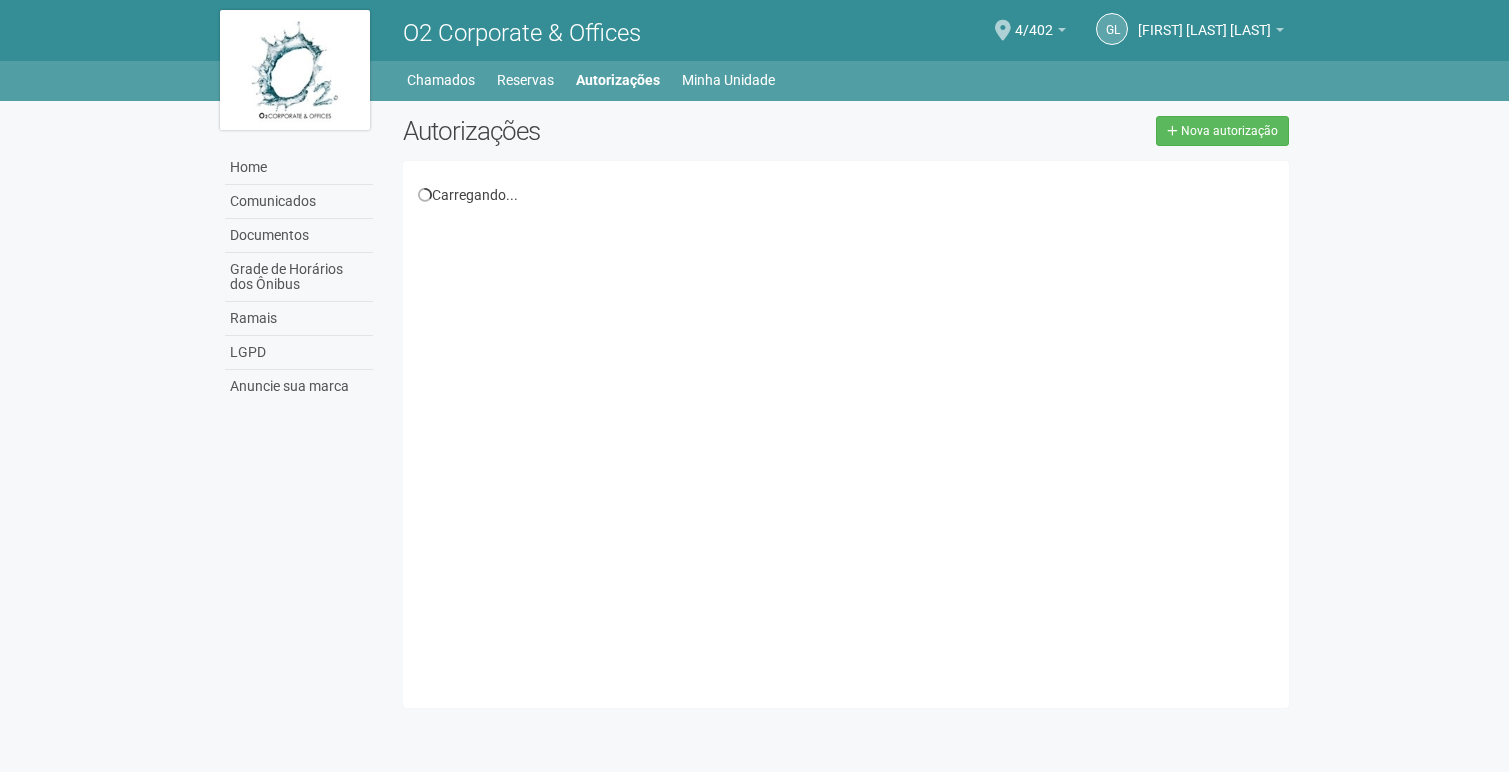 click on "Autorizações
Nova autorização" at bounding box center [846, 138] 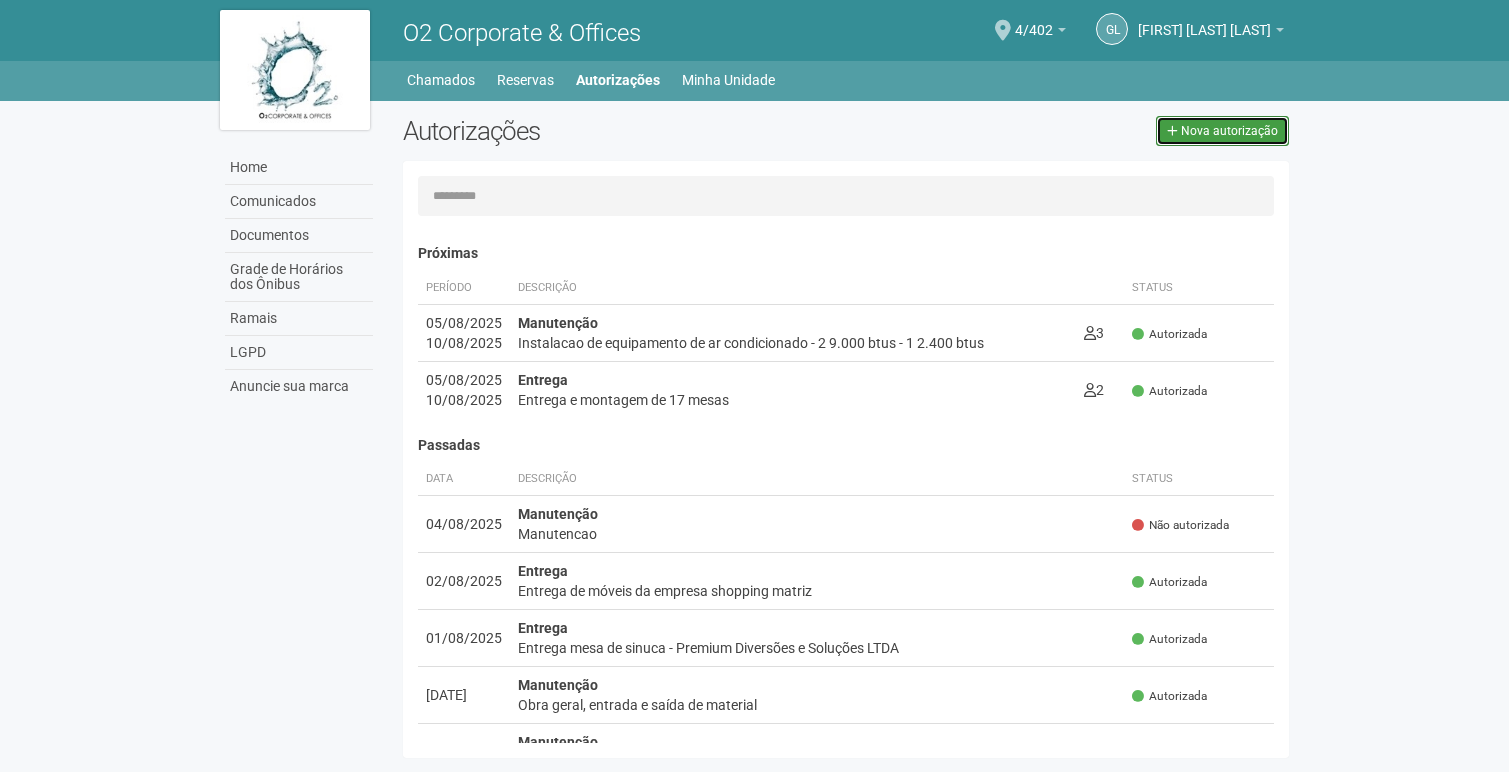 click on "Nova autorização" at bounding box center (1222, 131) 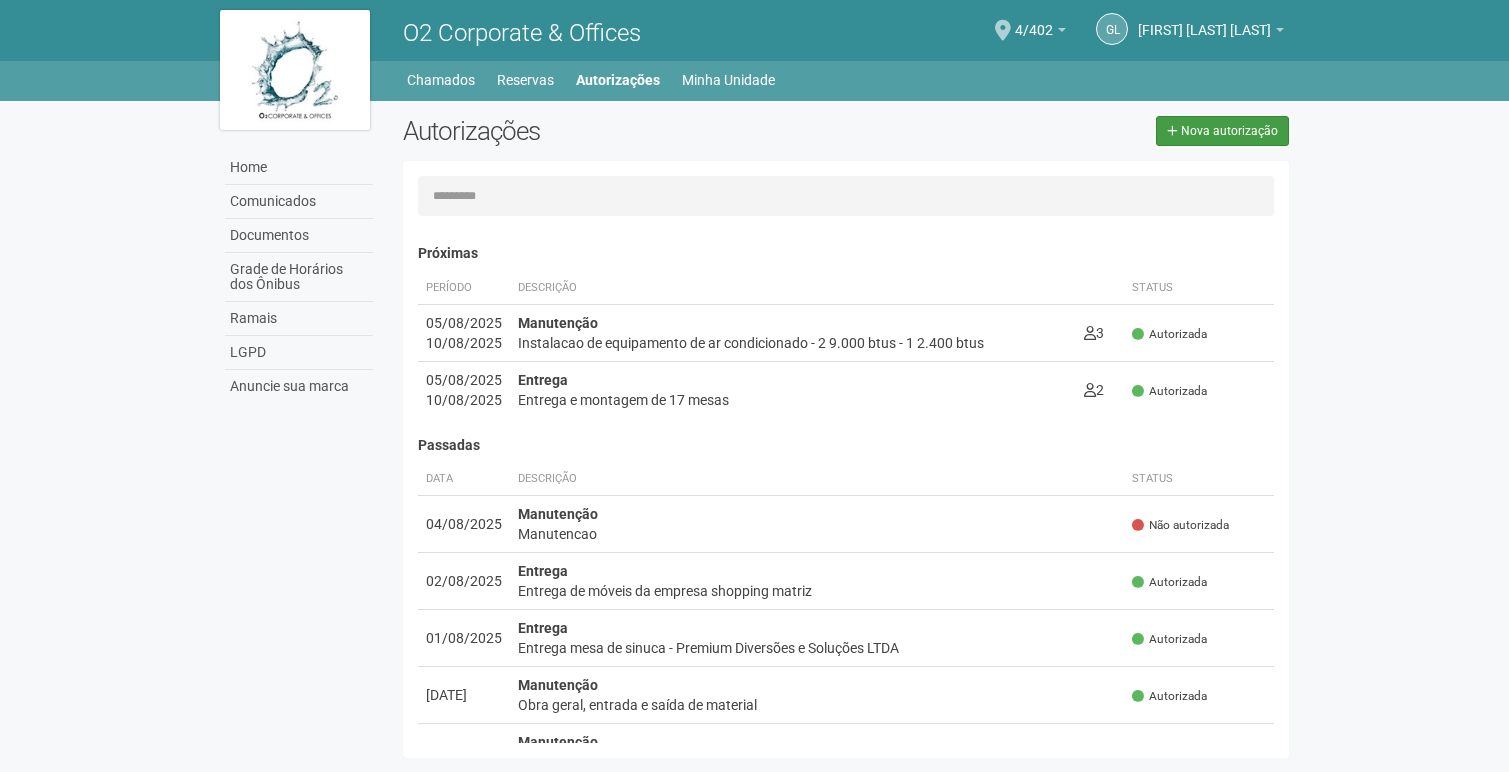 select on "**" 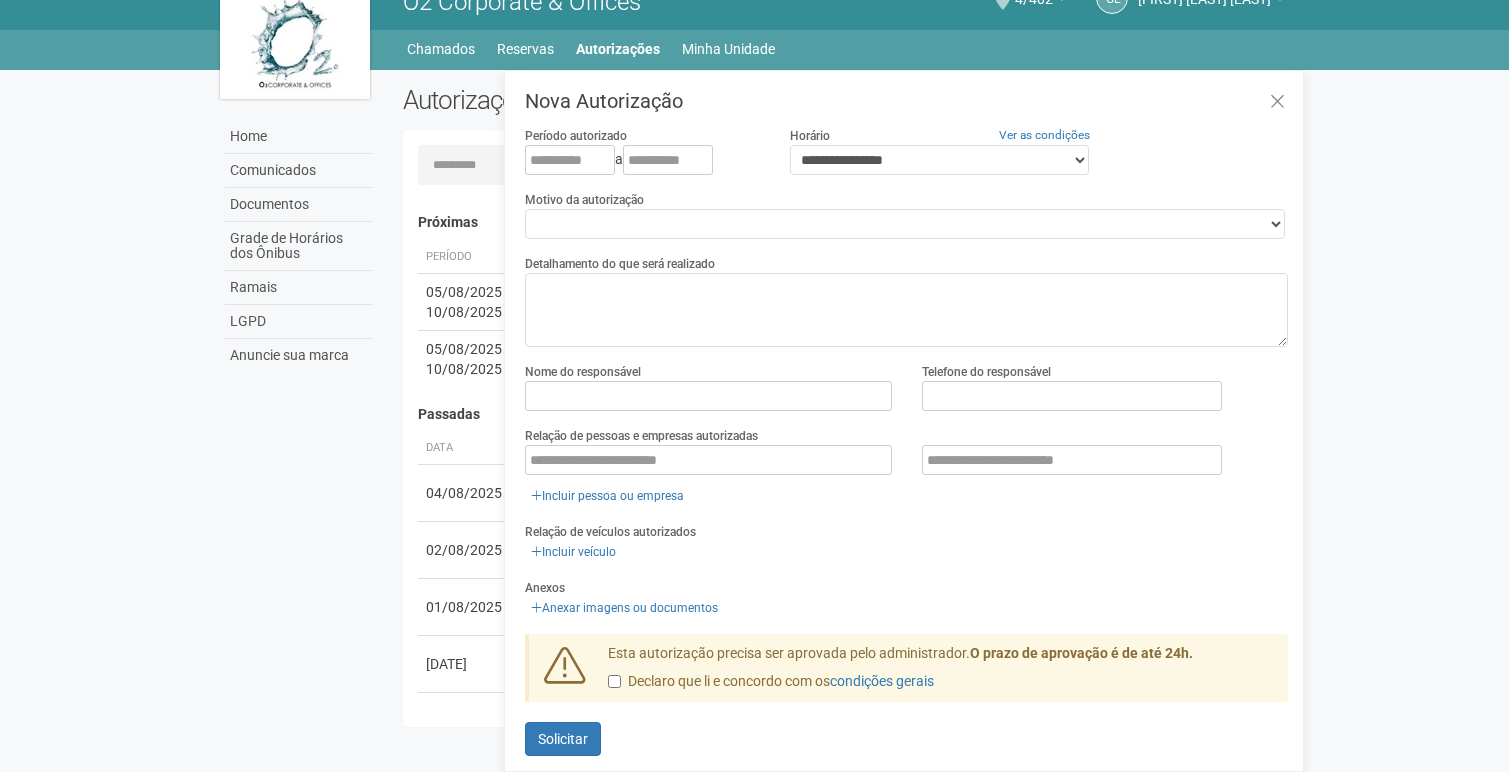 scroll, scrollTop: 26, scrollLeft: 0, axis: vertical 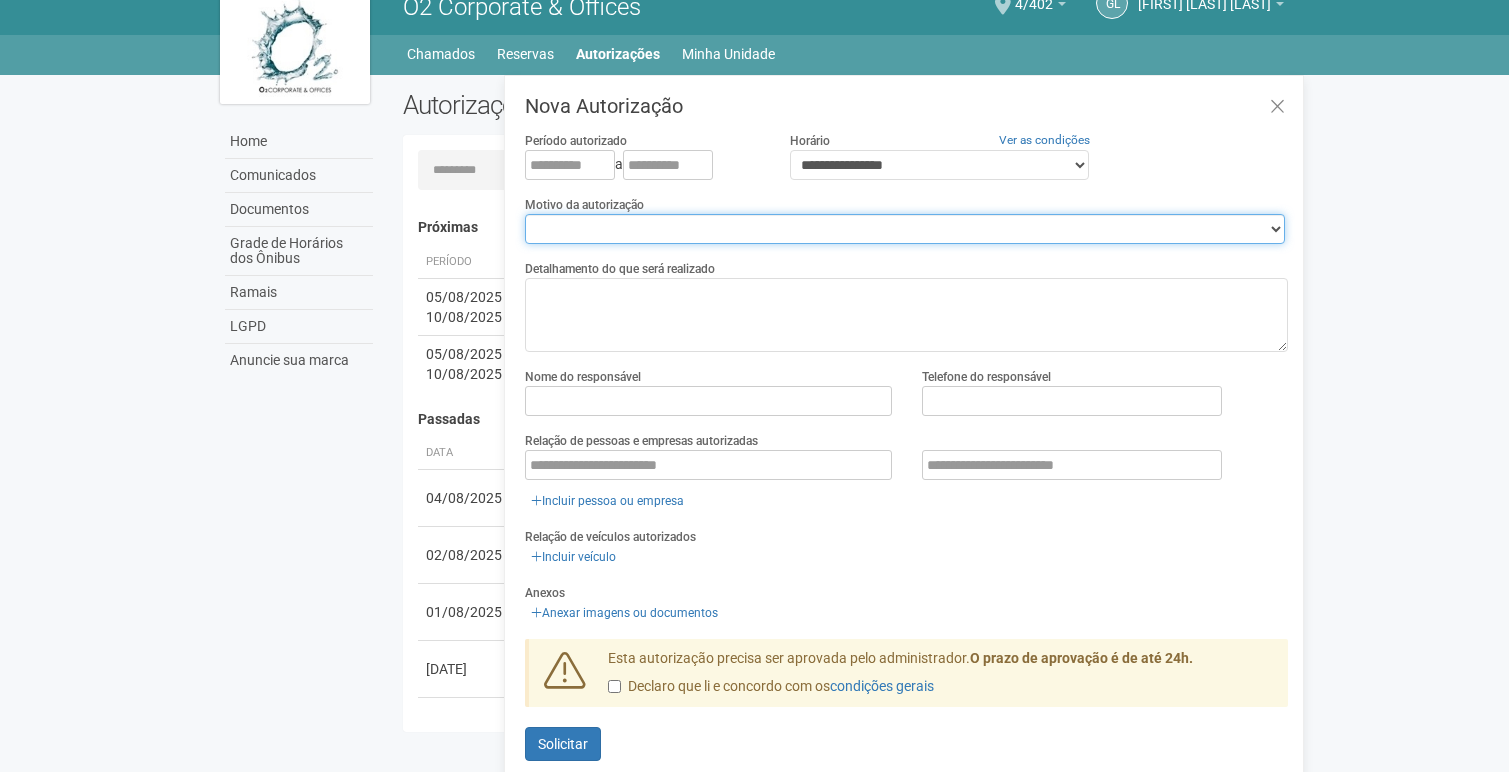 click on "**********" at bounding box center (905, 229) 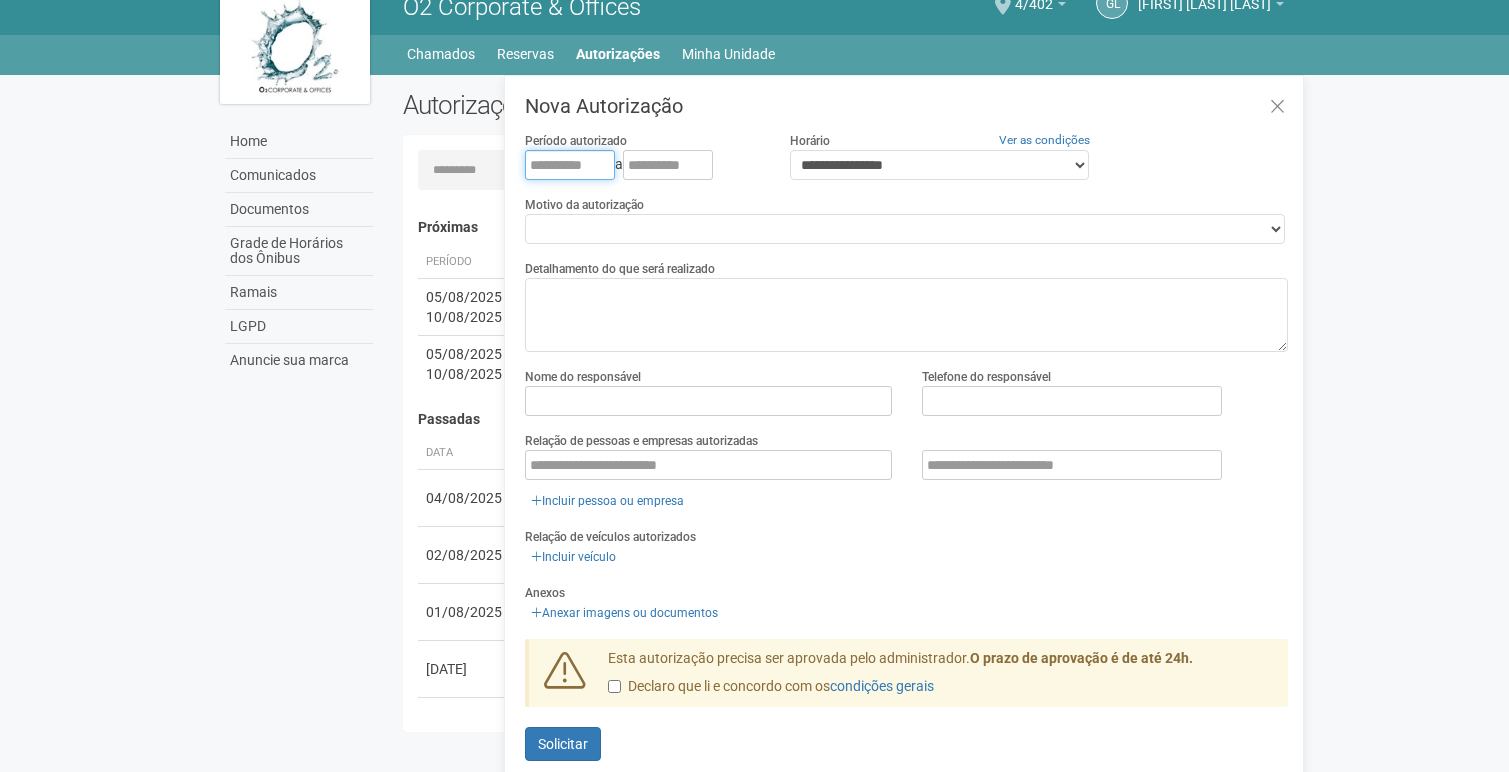 click at bounding box center (570, 165) 